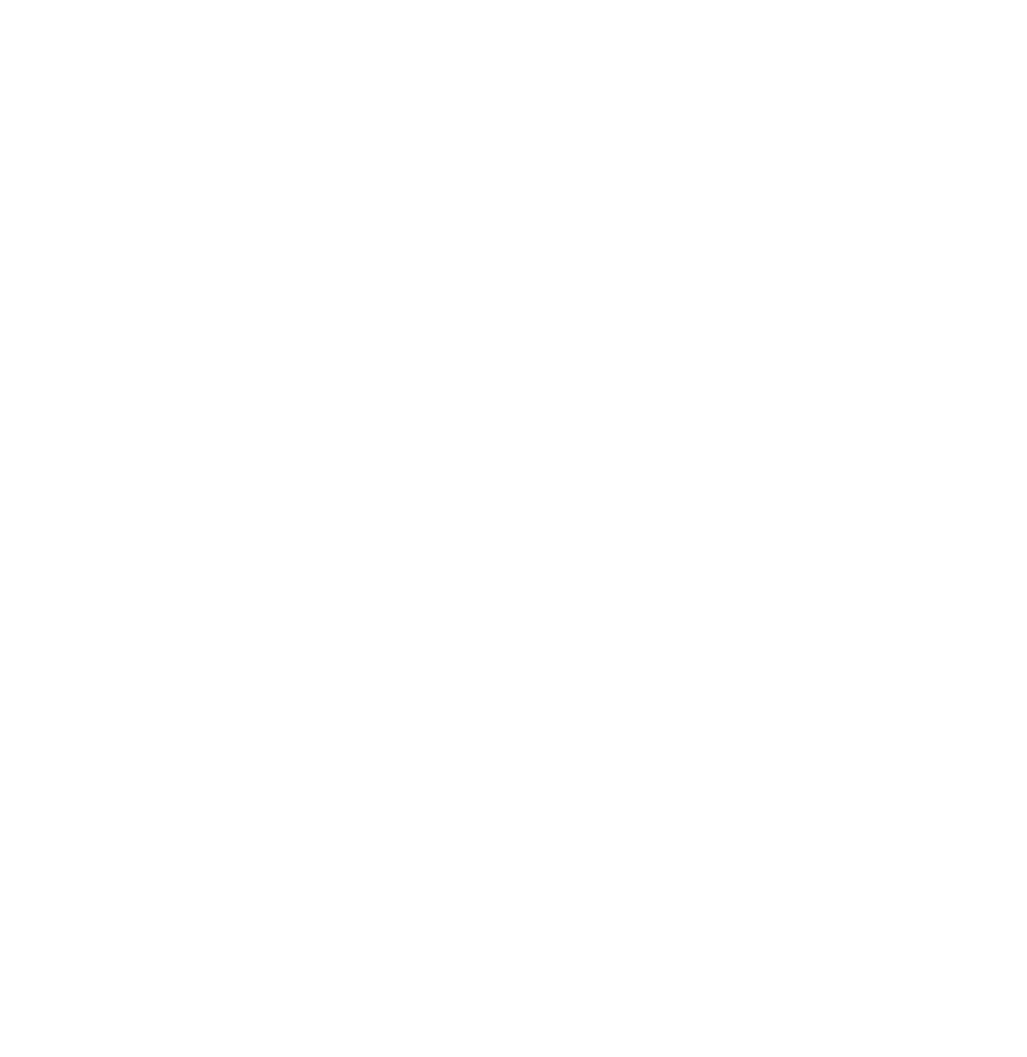 scroll, scrollTop: 0, scrollLeft: 0, axis: both 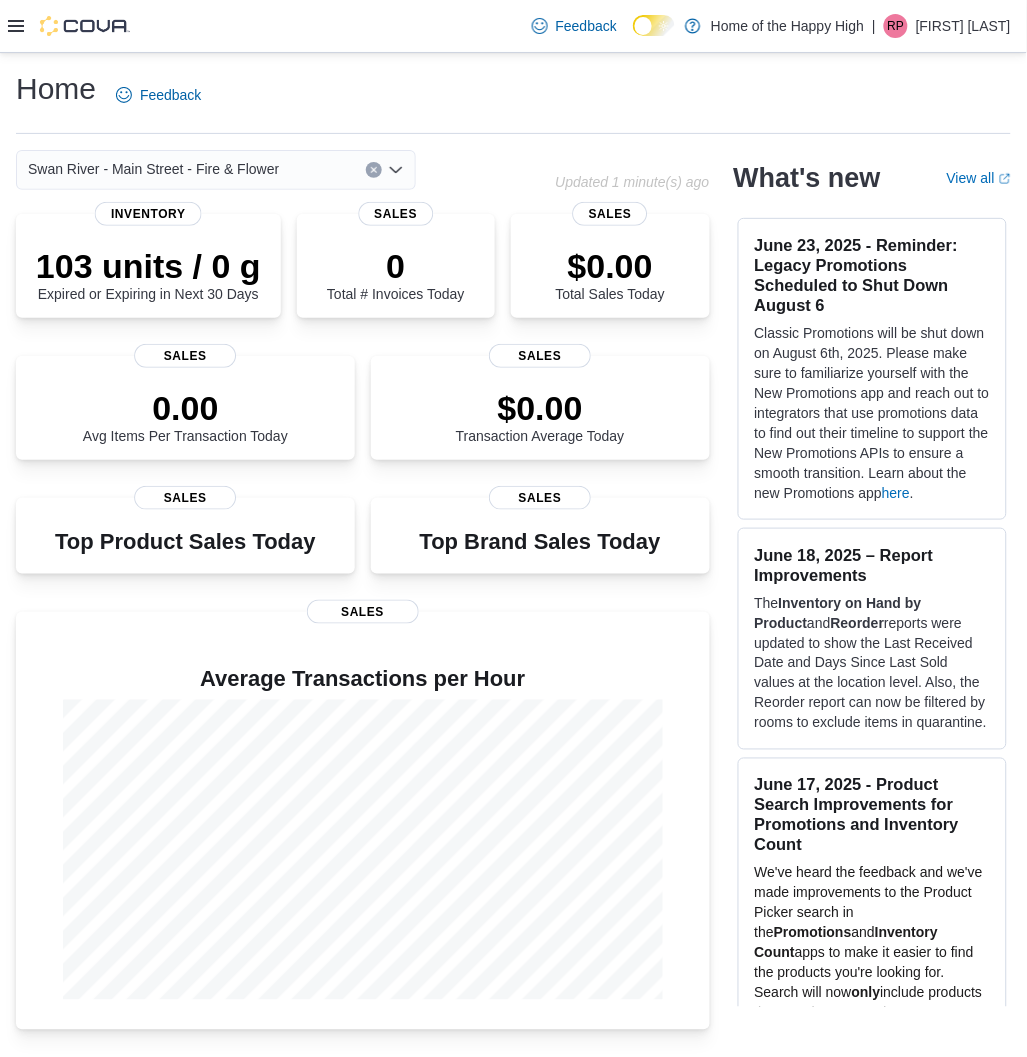 click on "Feedback Dark Mode Home of the Happy High | RP [FIRST] [LAST]" at bounding box center [513, 26] 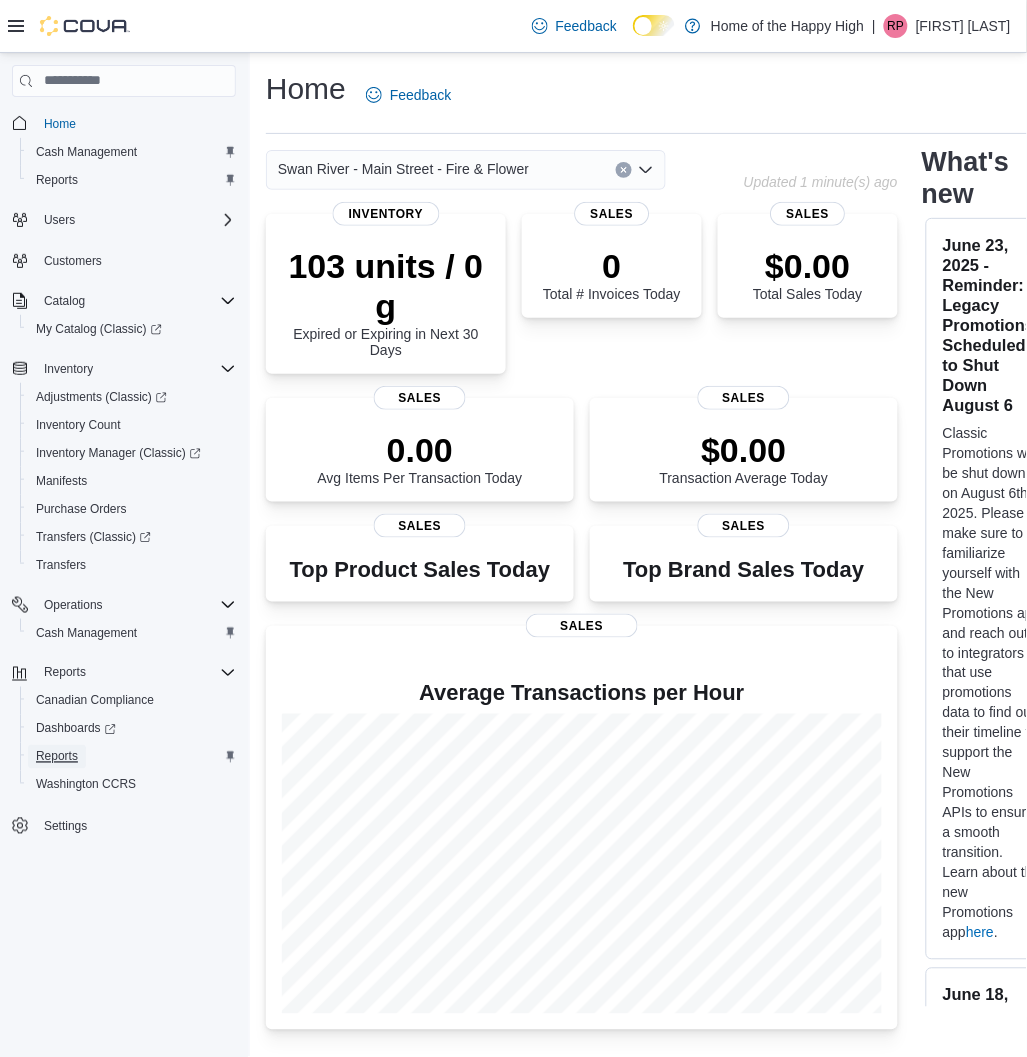 click on "Reports" at bounding box center [57, 757] 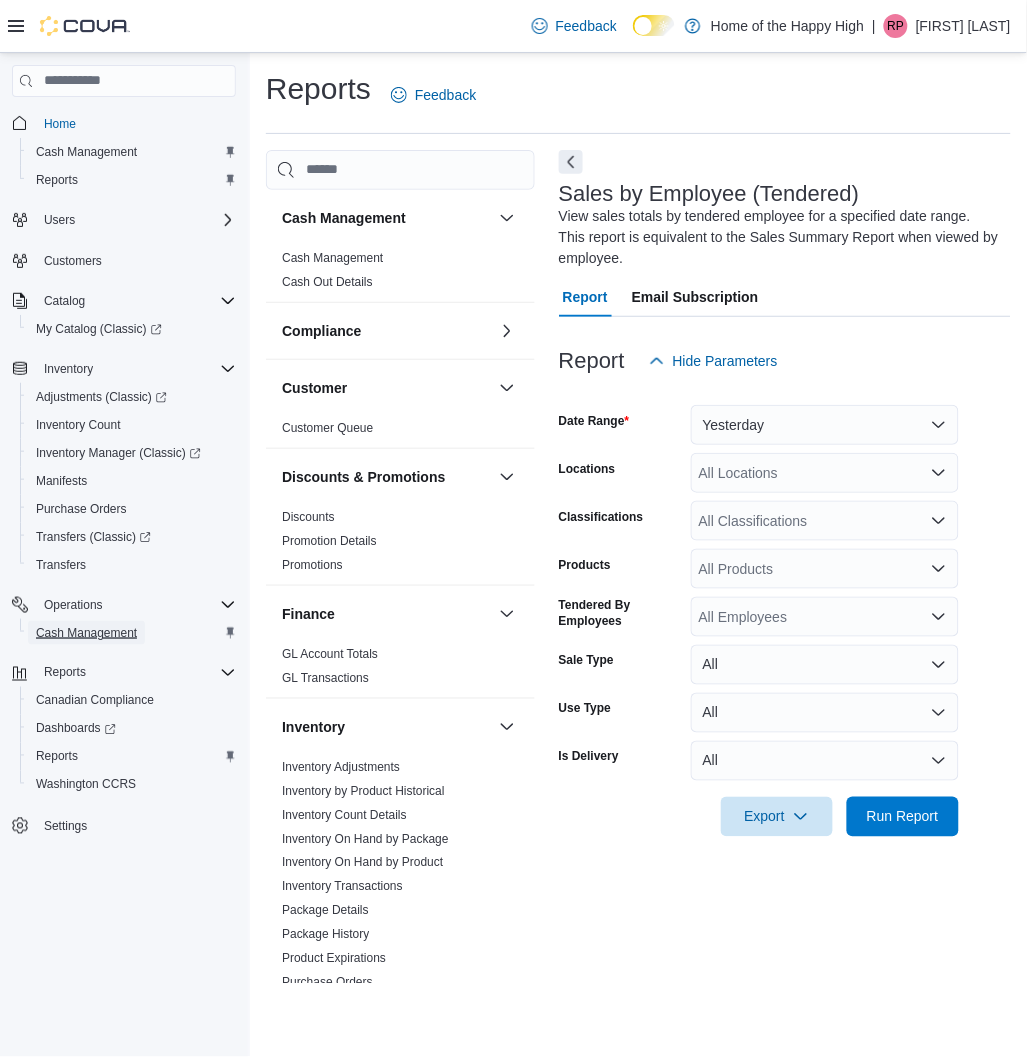 click on "Cash Management" at bounding box center [86, 633] 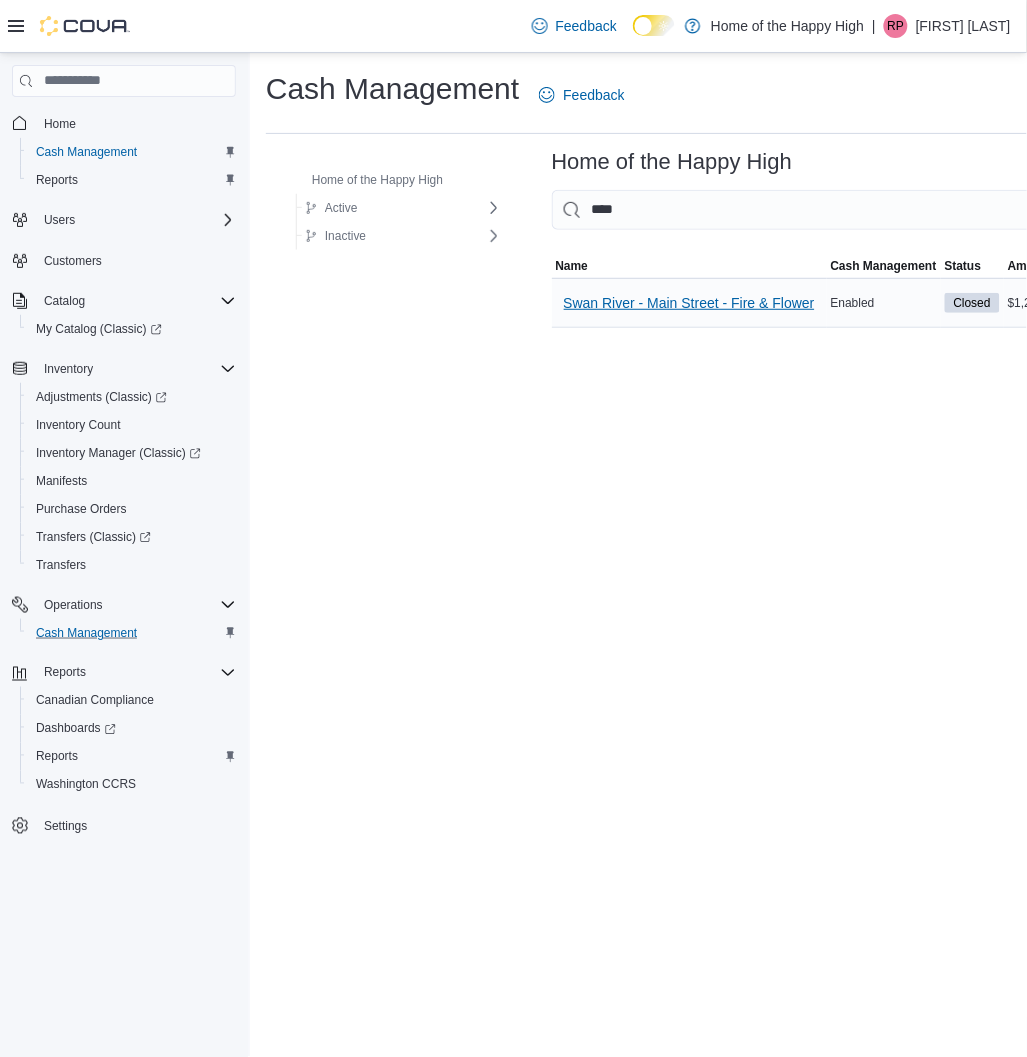 type on "****" 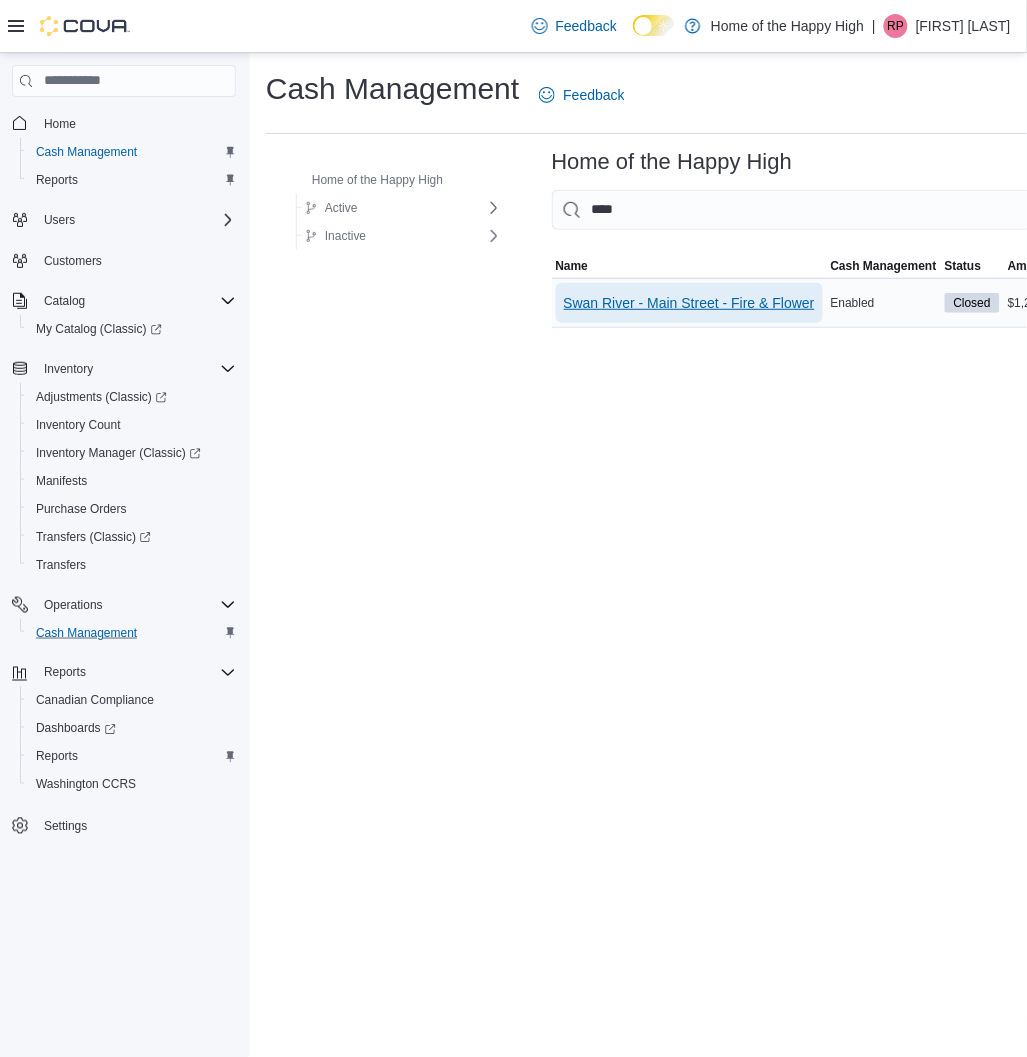 click on "Swan River - Main Street - Fire & Flower" at bounding box center (689, 303) 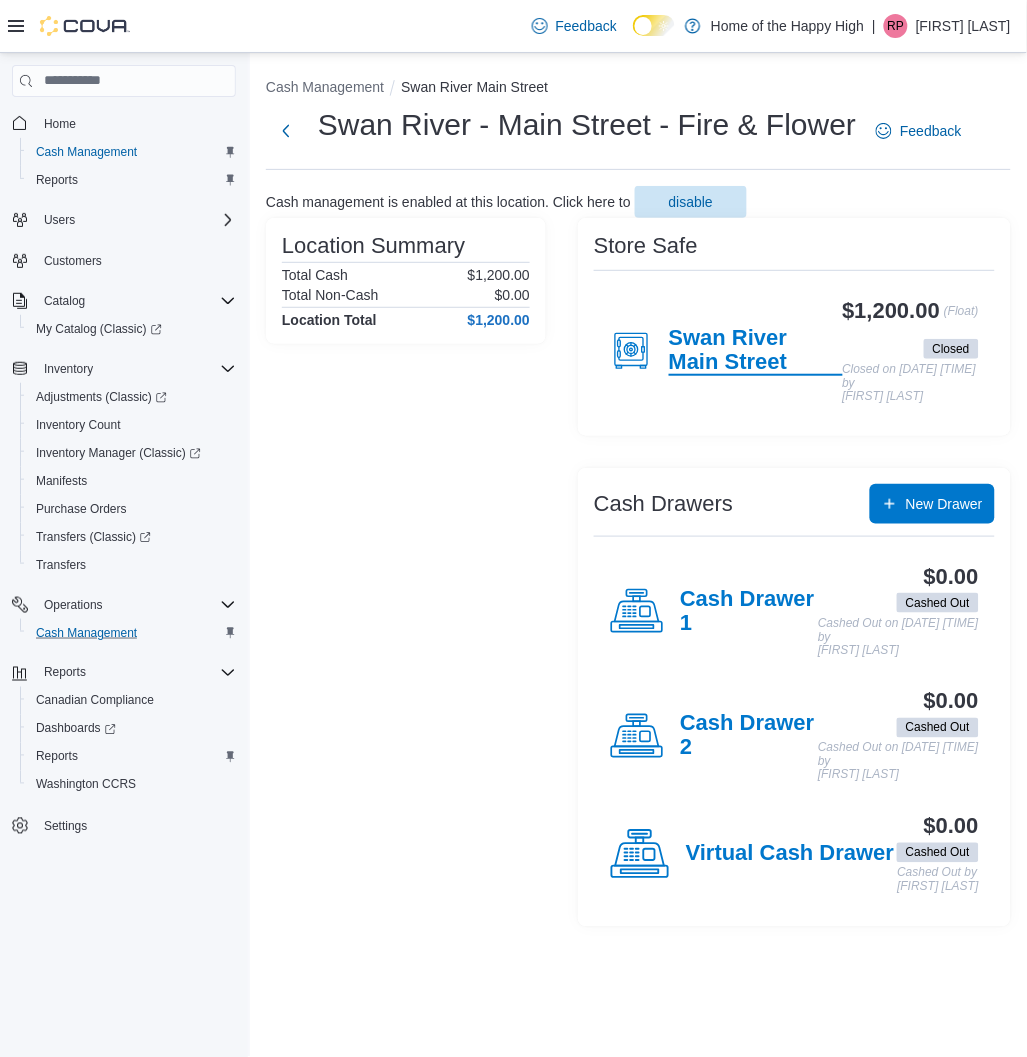 click on "Swan River Main Street" at bounding box center [756, 351] 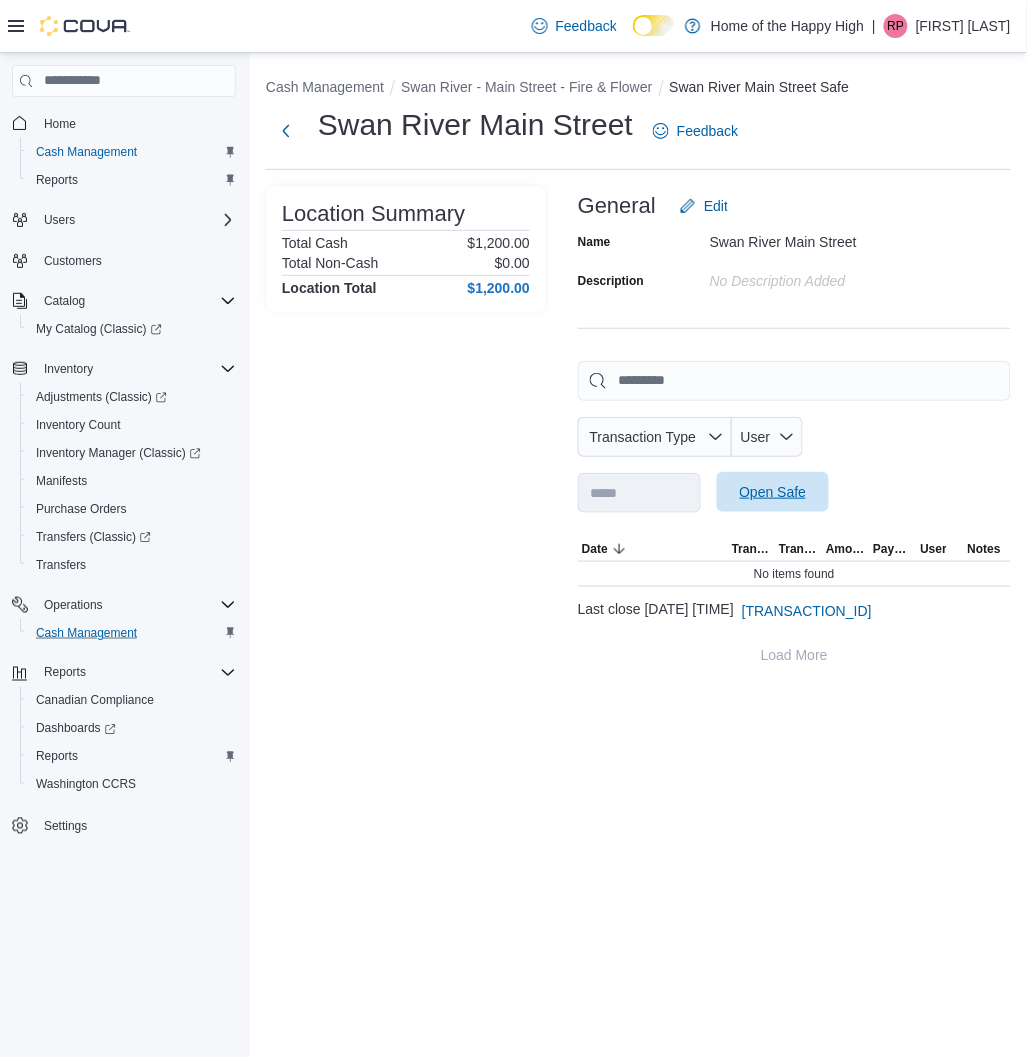 click on "Open Safe" at bounding box center [773, 492] 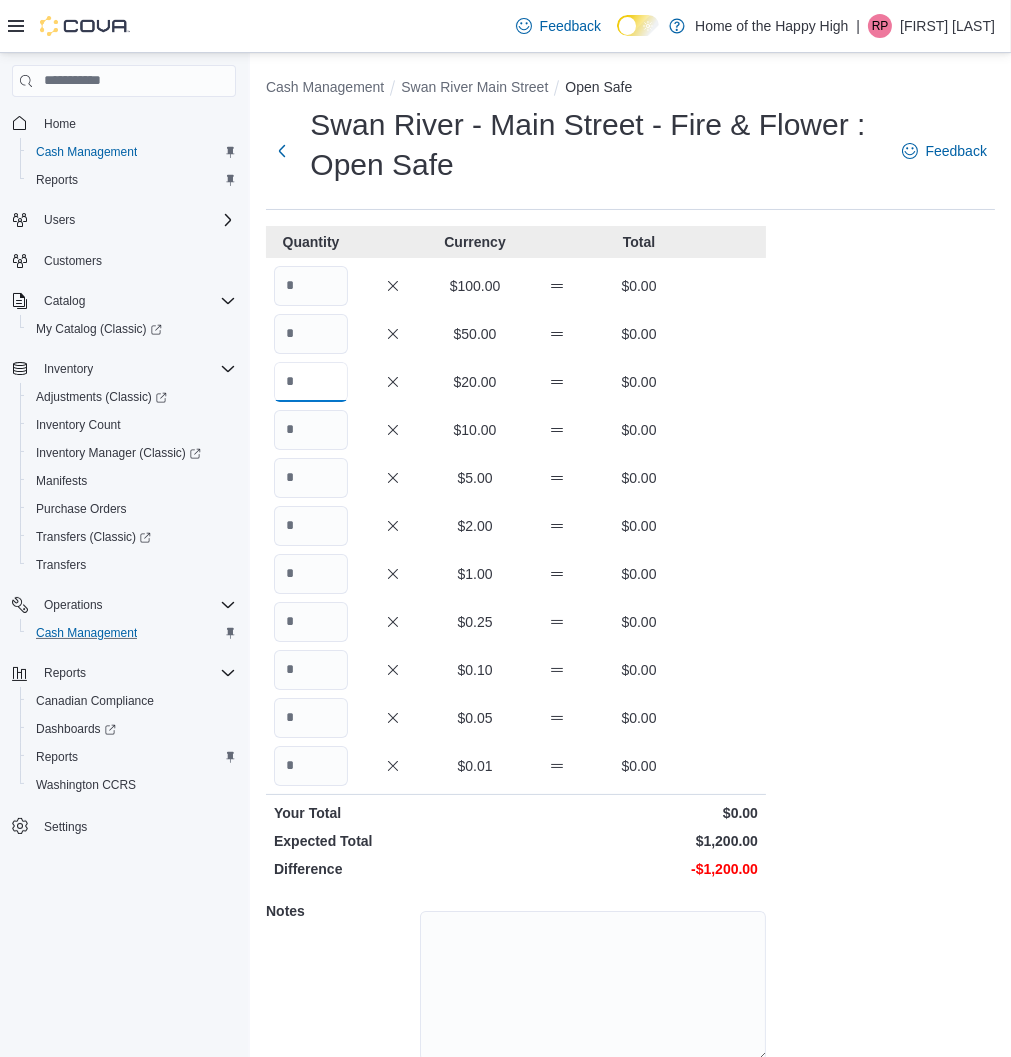 click at bounding box center (311, 382) 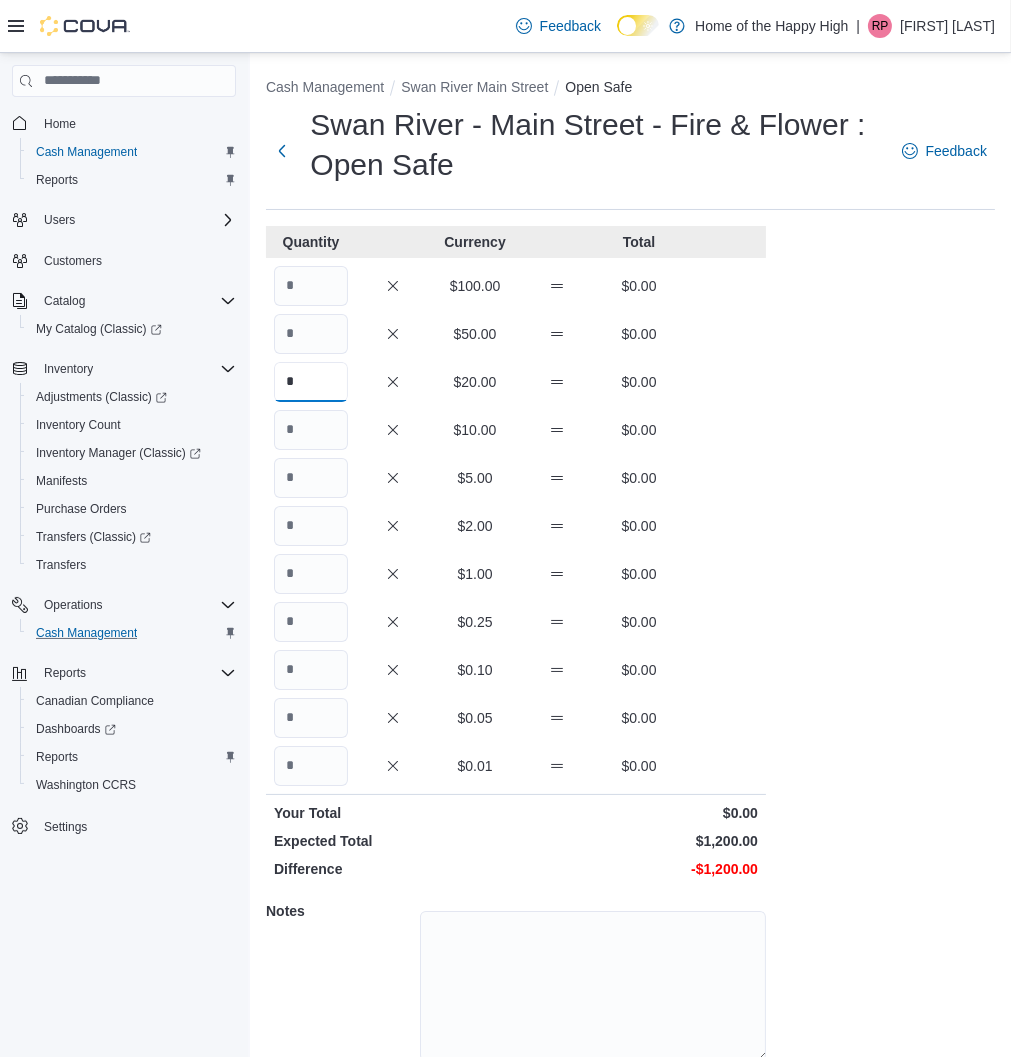 type on "*" 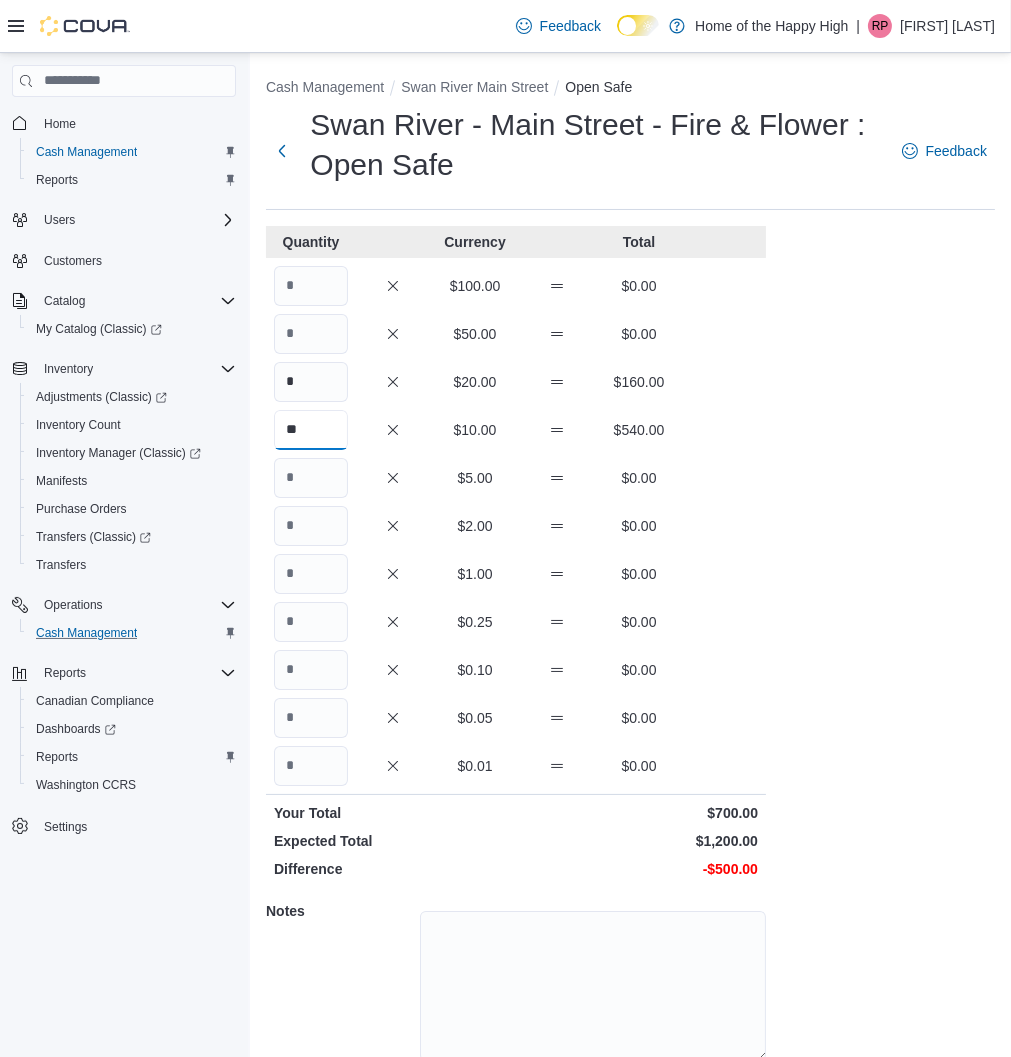 type on "**" 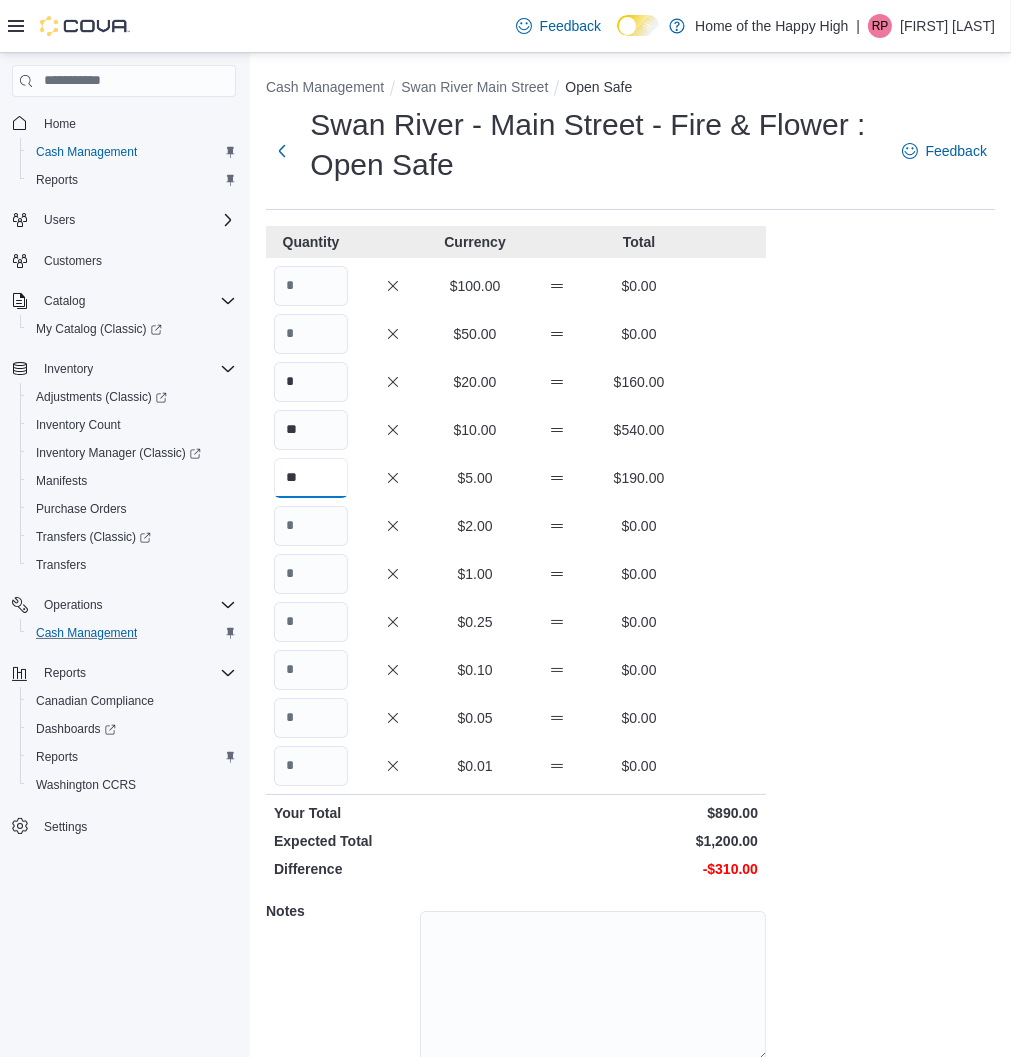 type on "**" 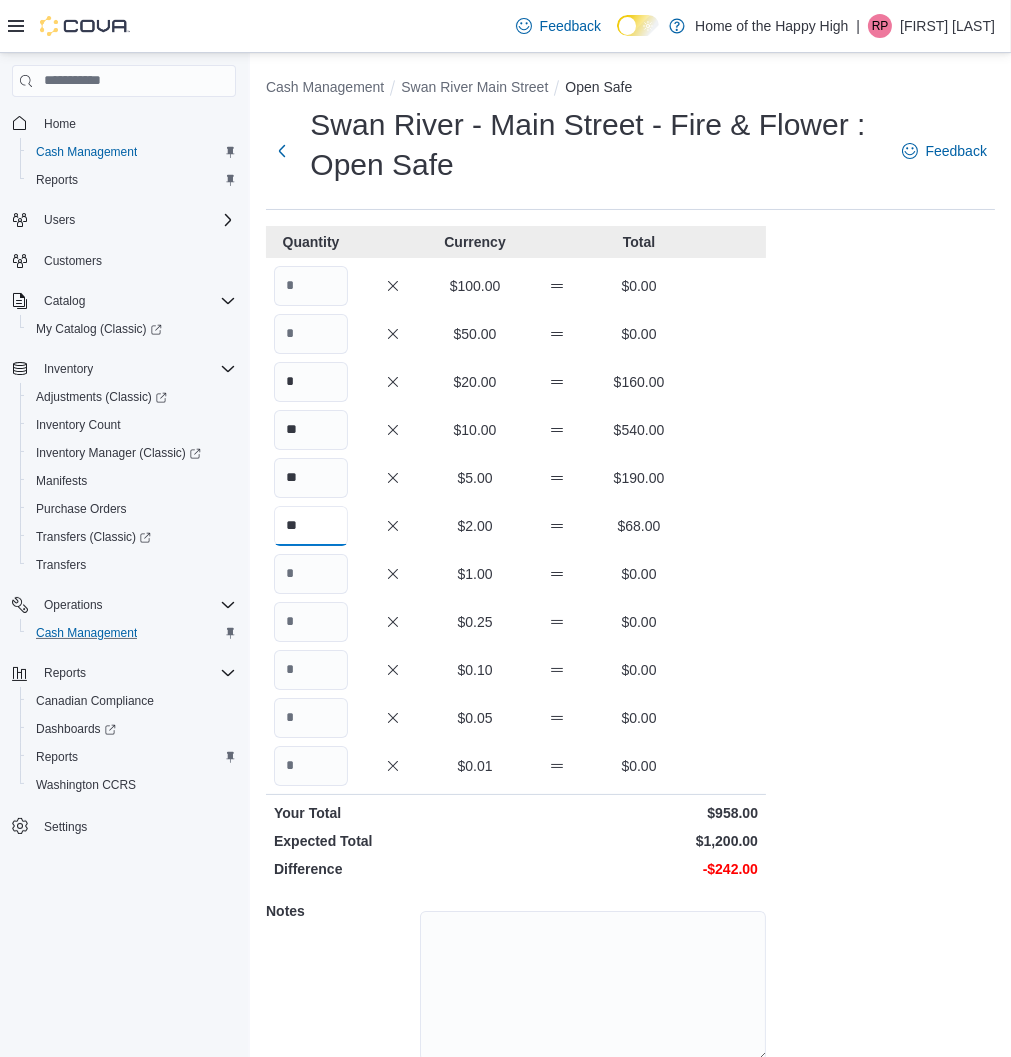 type on "**" 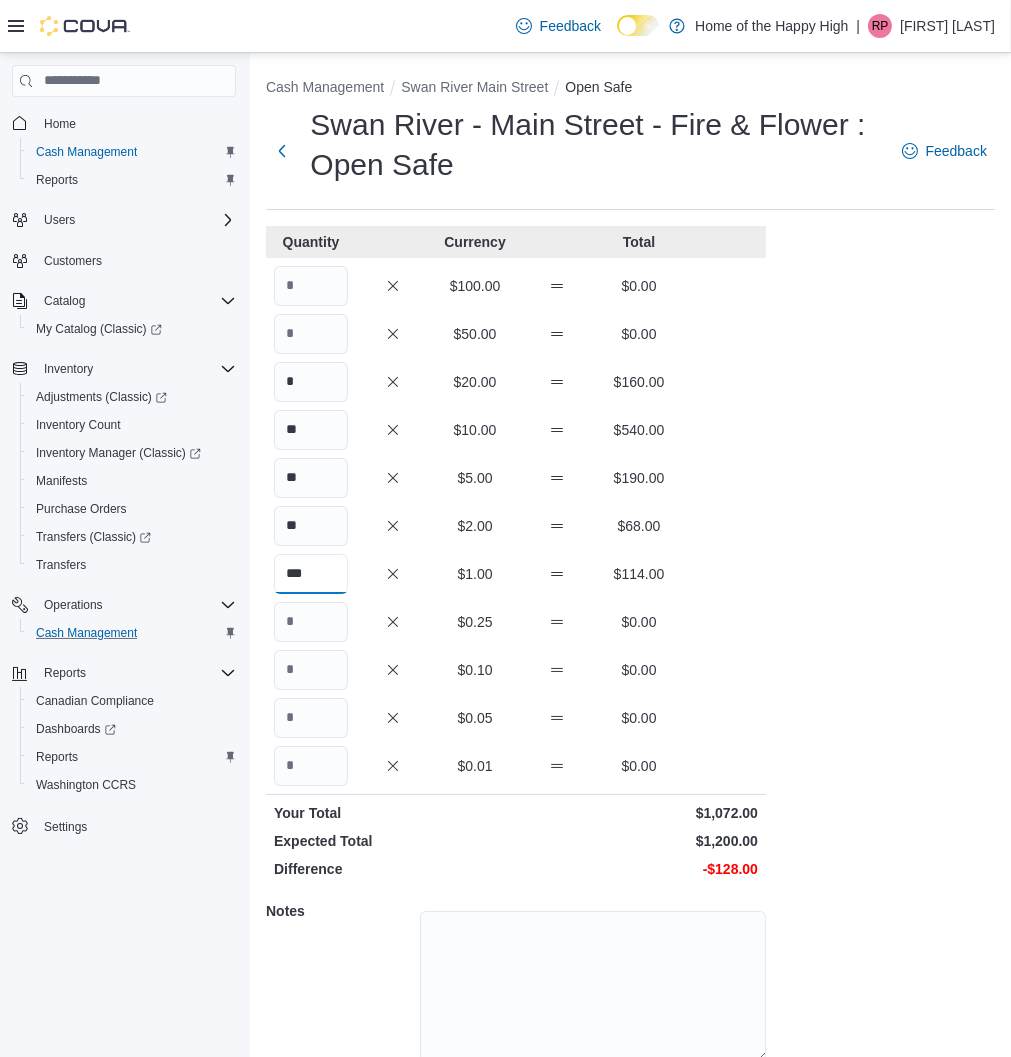 type on "***" 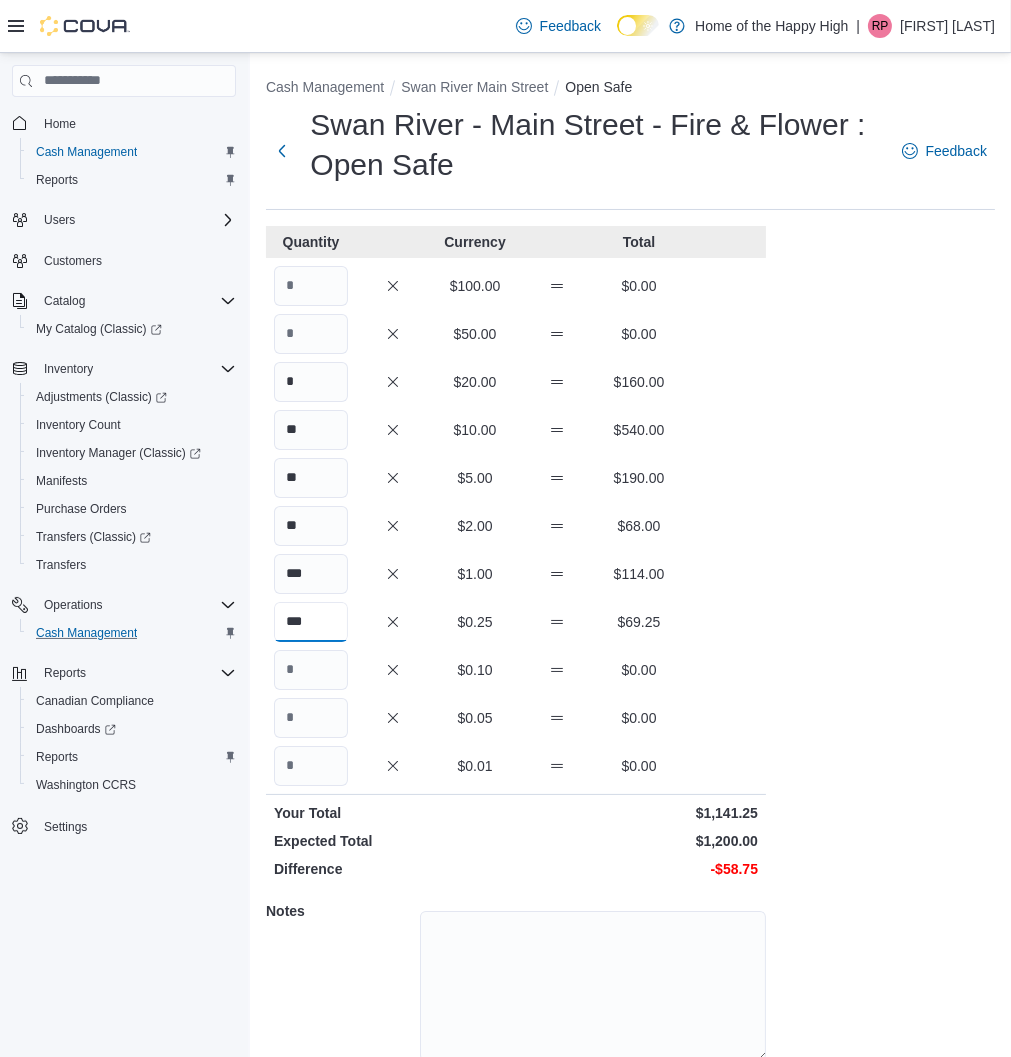 type on "***" 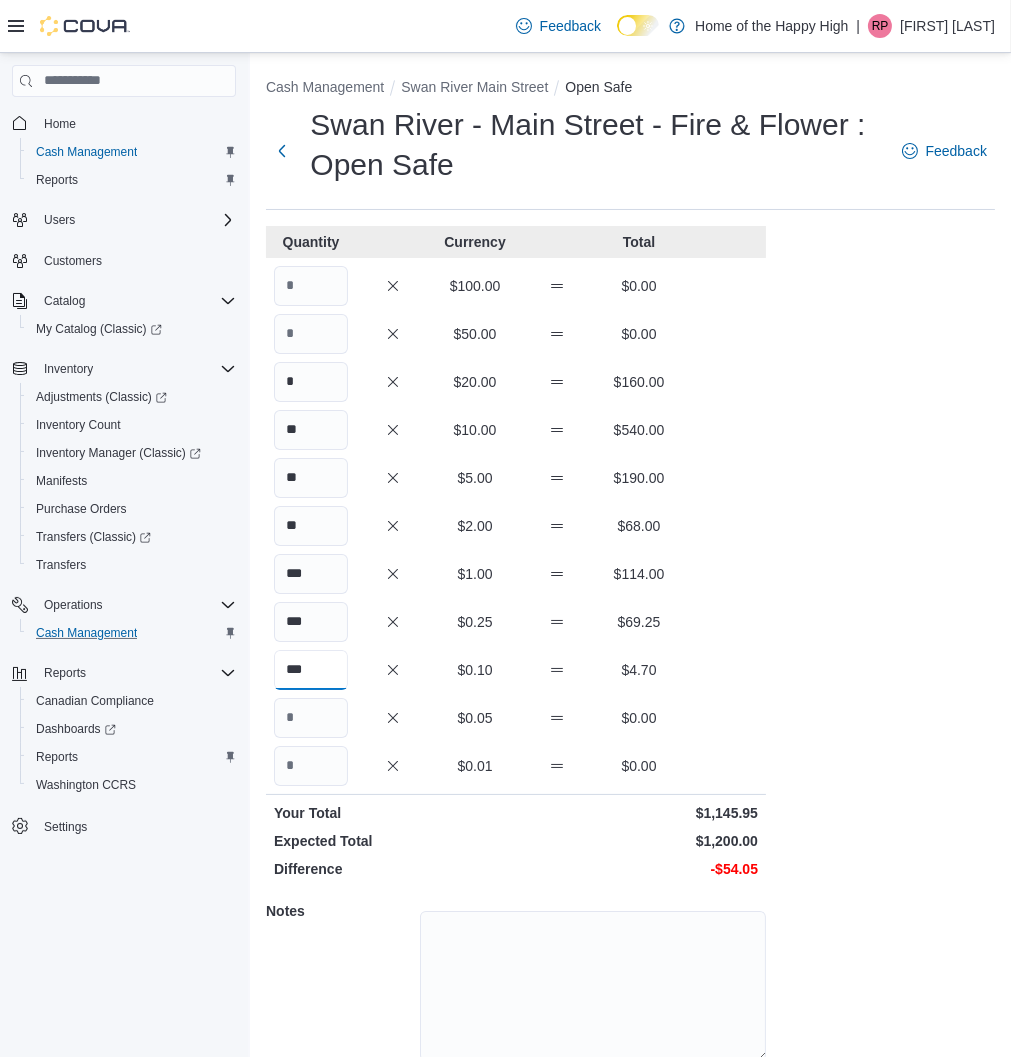 type on "***" 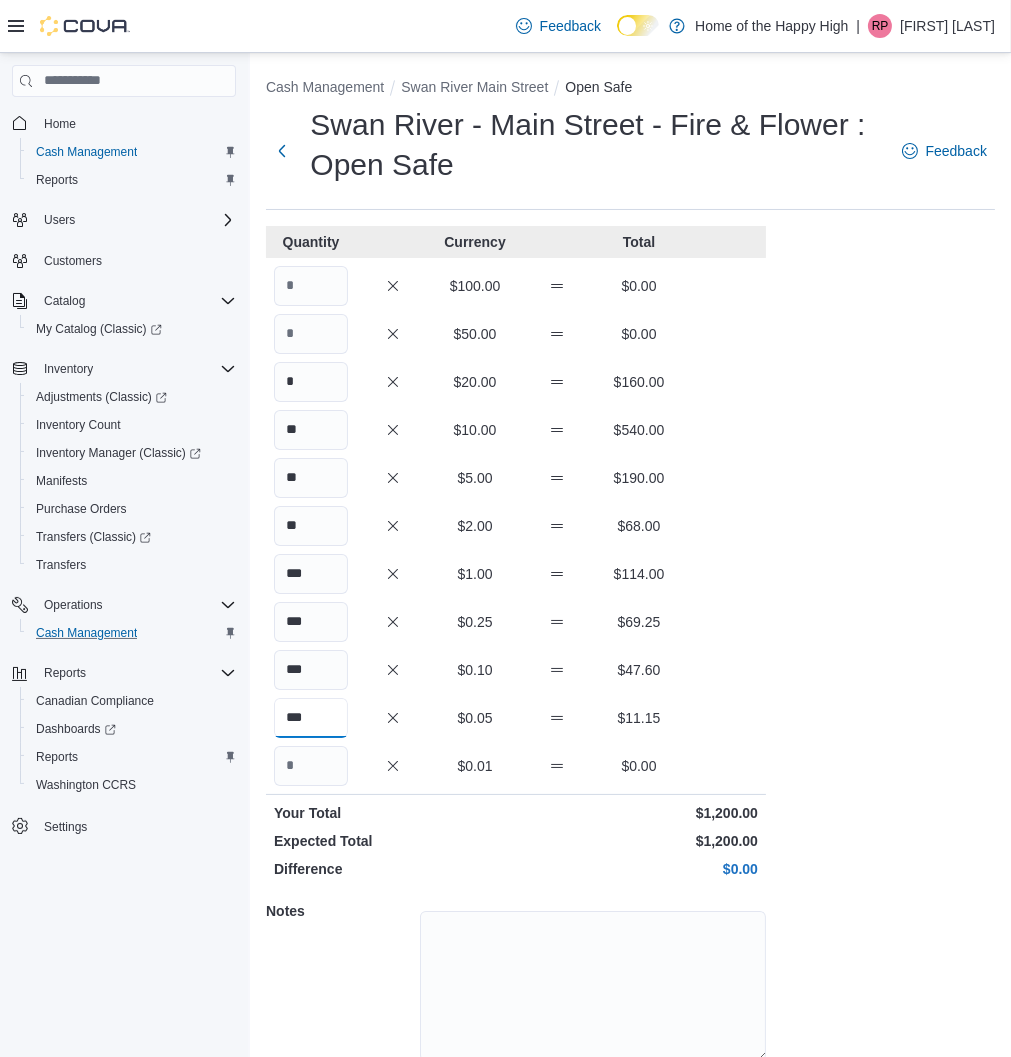 type on "***" 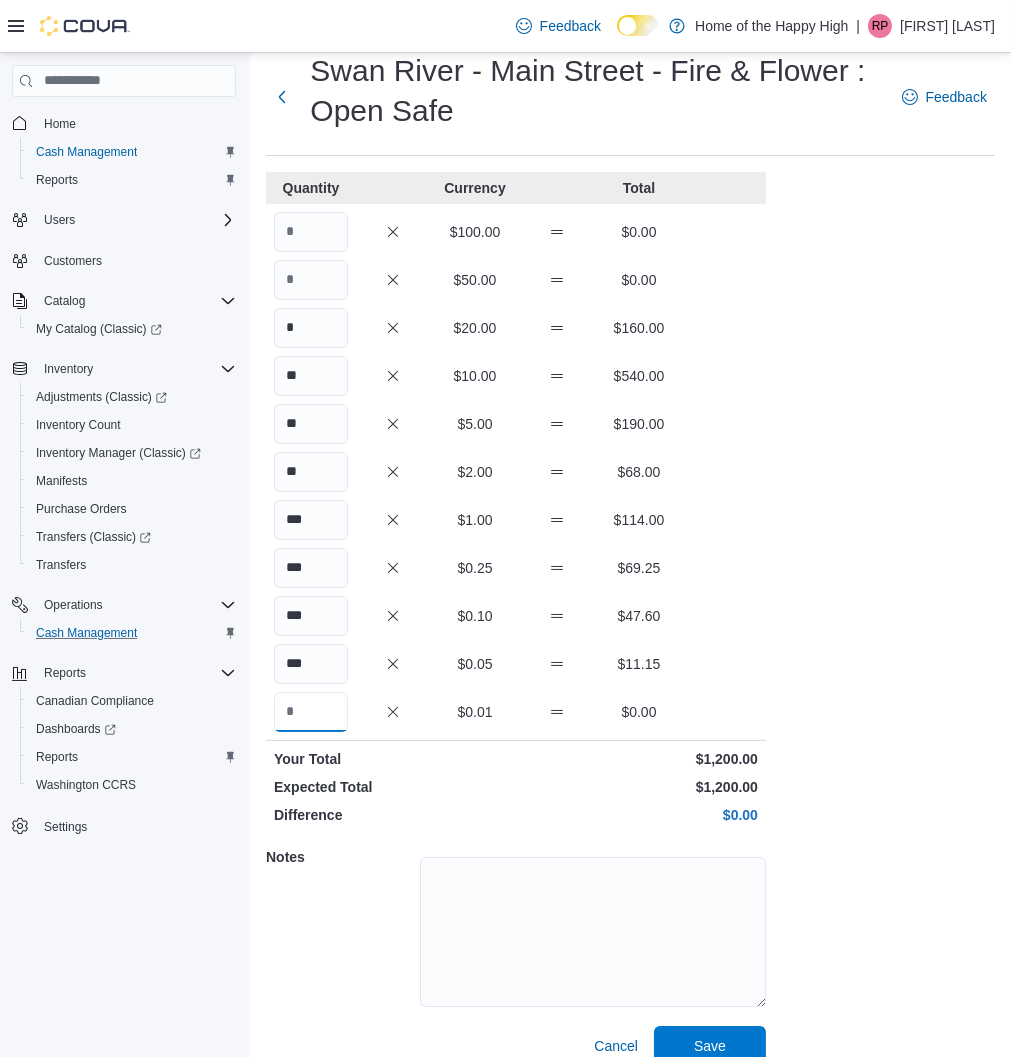 scroll, scrollTop: 78, scrollLeft: 0, axis: vertical 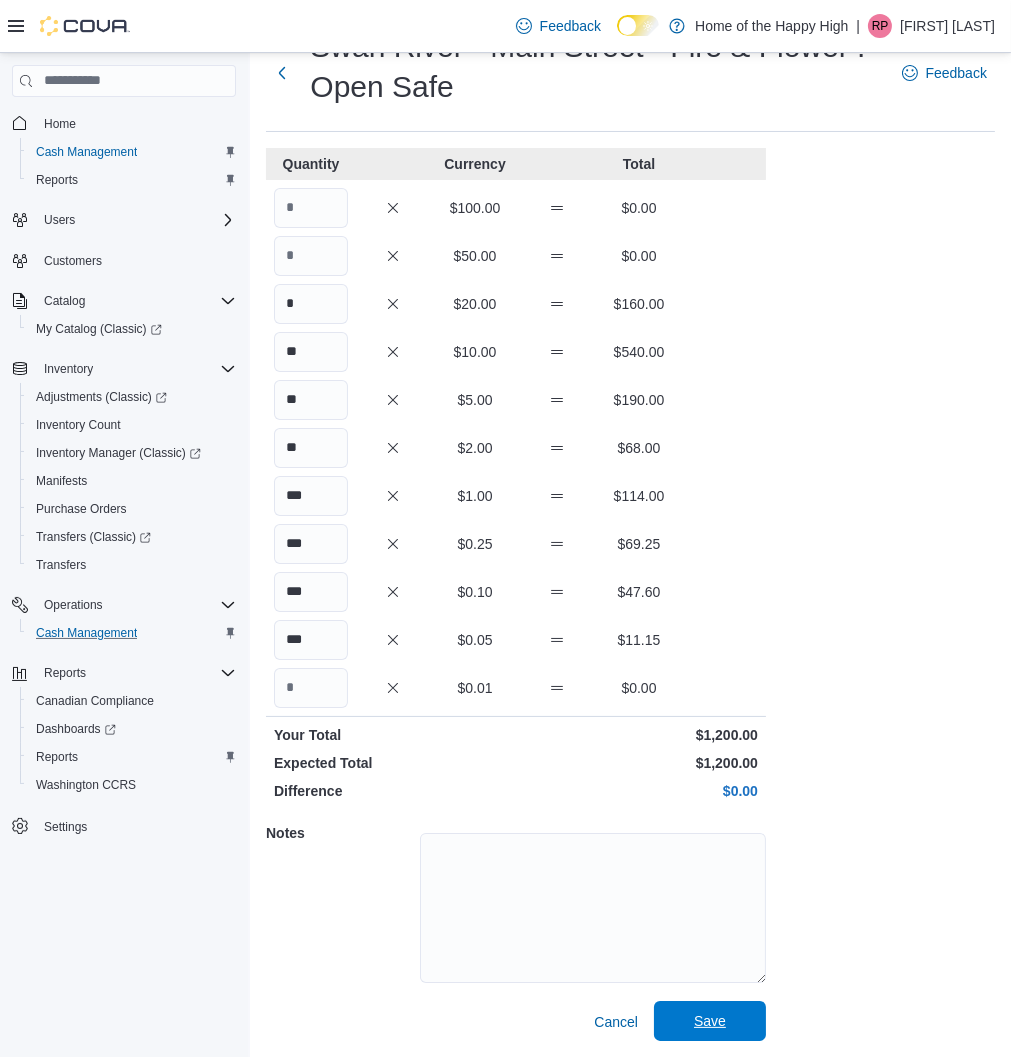click on "Save" at bounding box center (710, 1021) 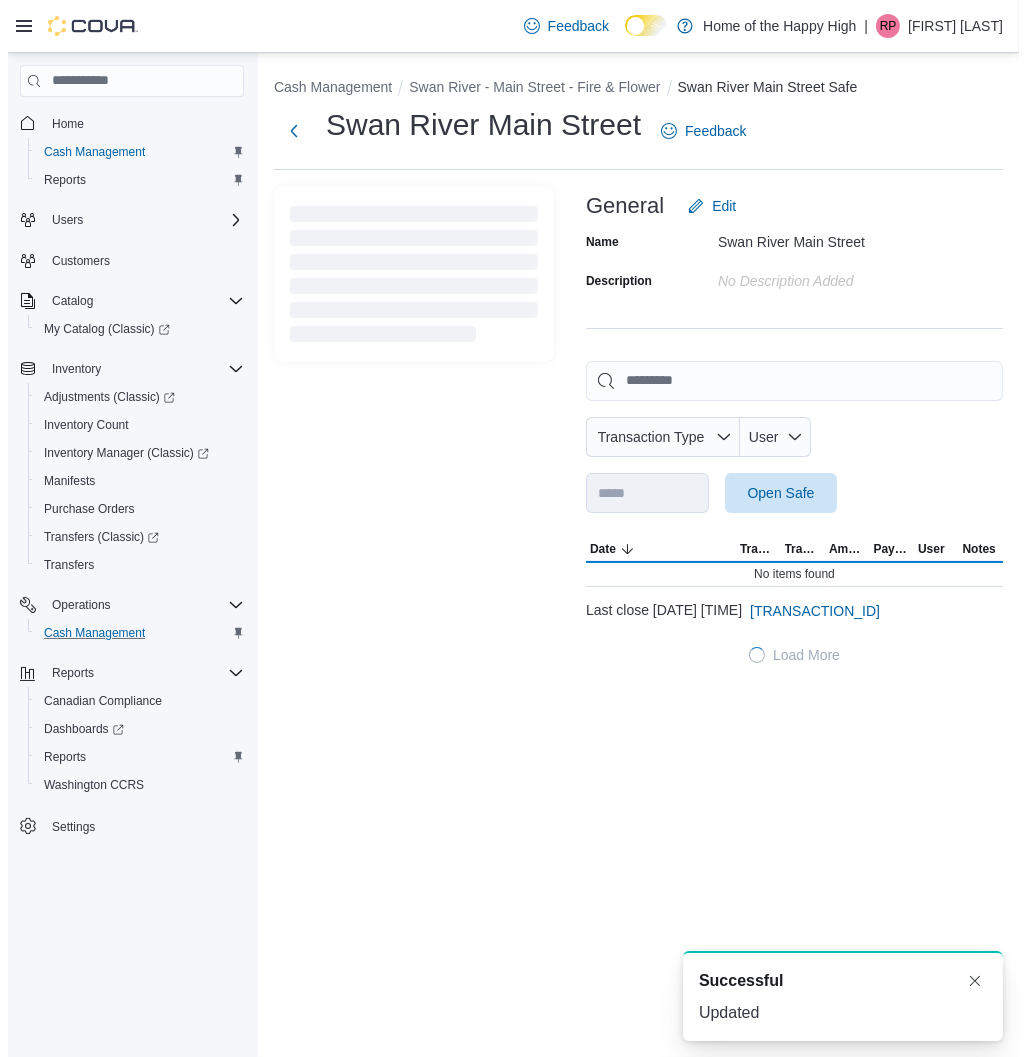 scroll, scrollTop: 0, scrollLeft: 0, axis: both 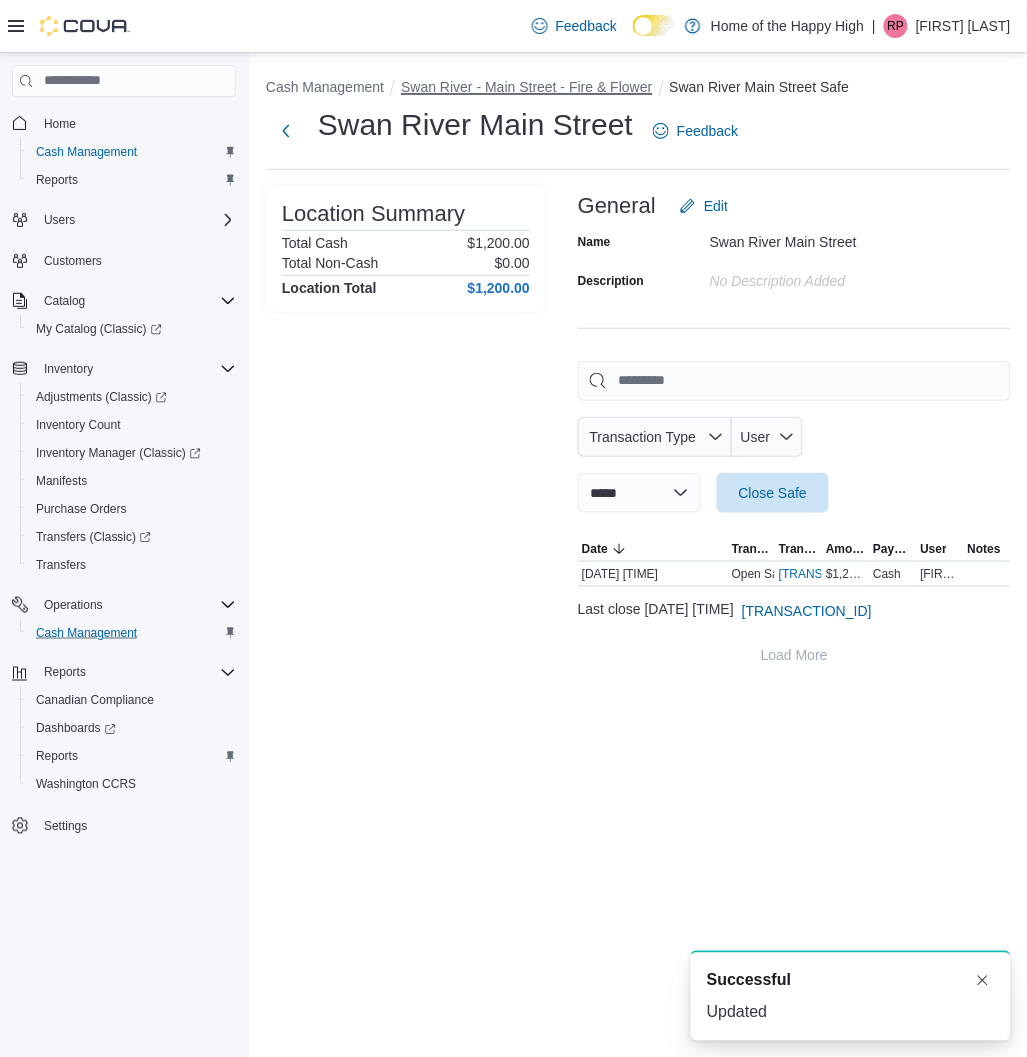 click on "Swan River - Main Street - Fire & Flower" at bounding box center (526, 87) 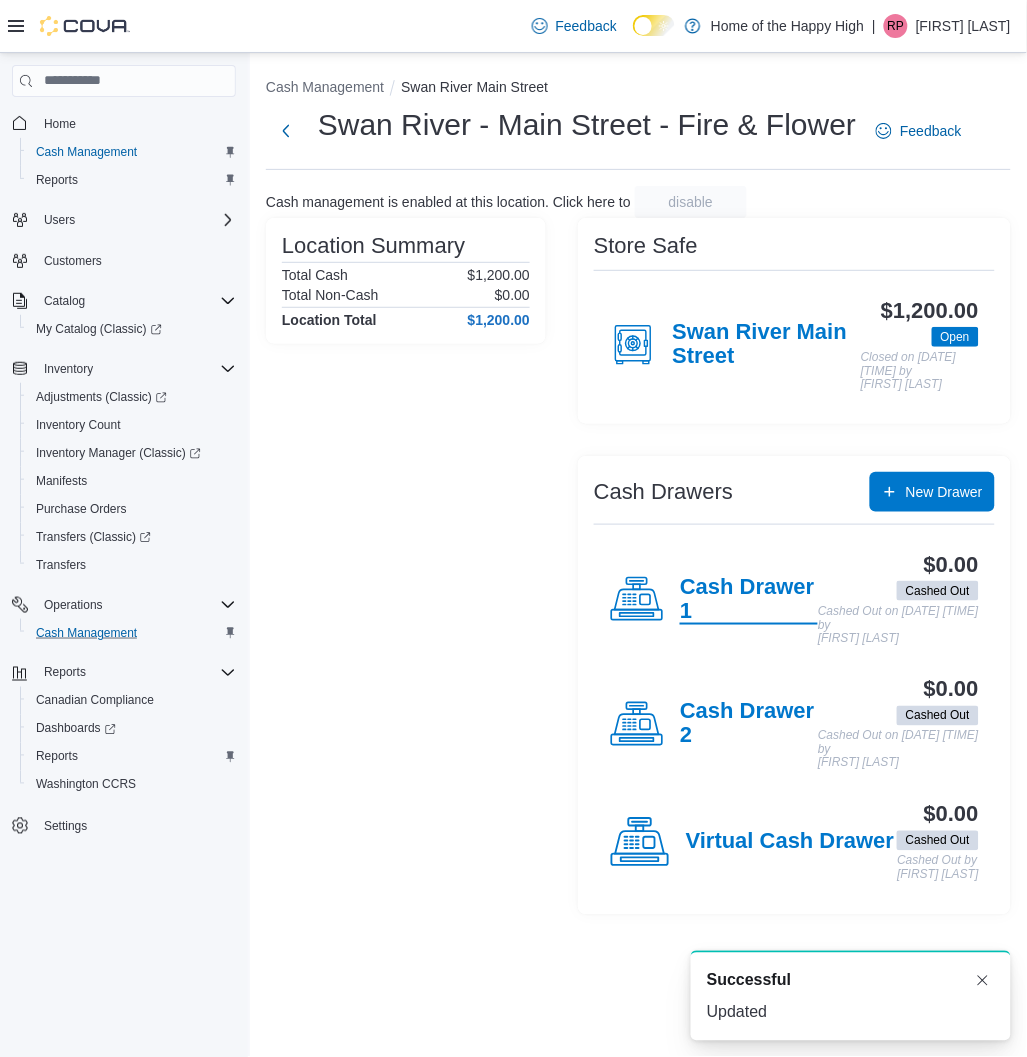 click on "Cash Drawer 1" at bounding box center [749, 600] 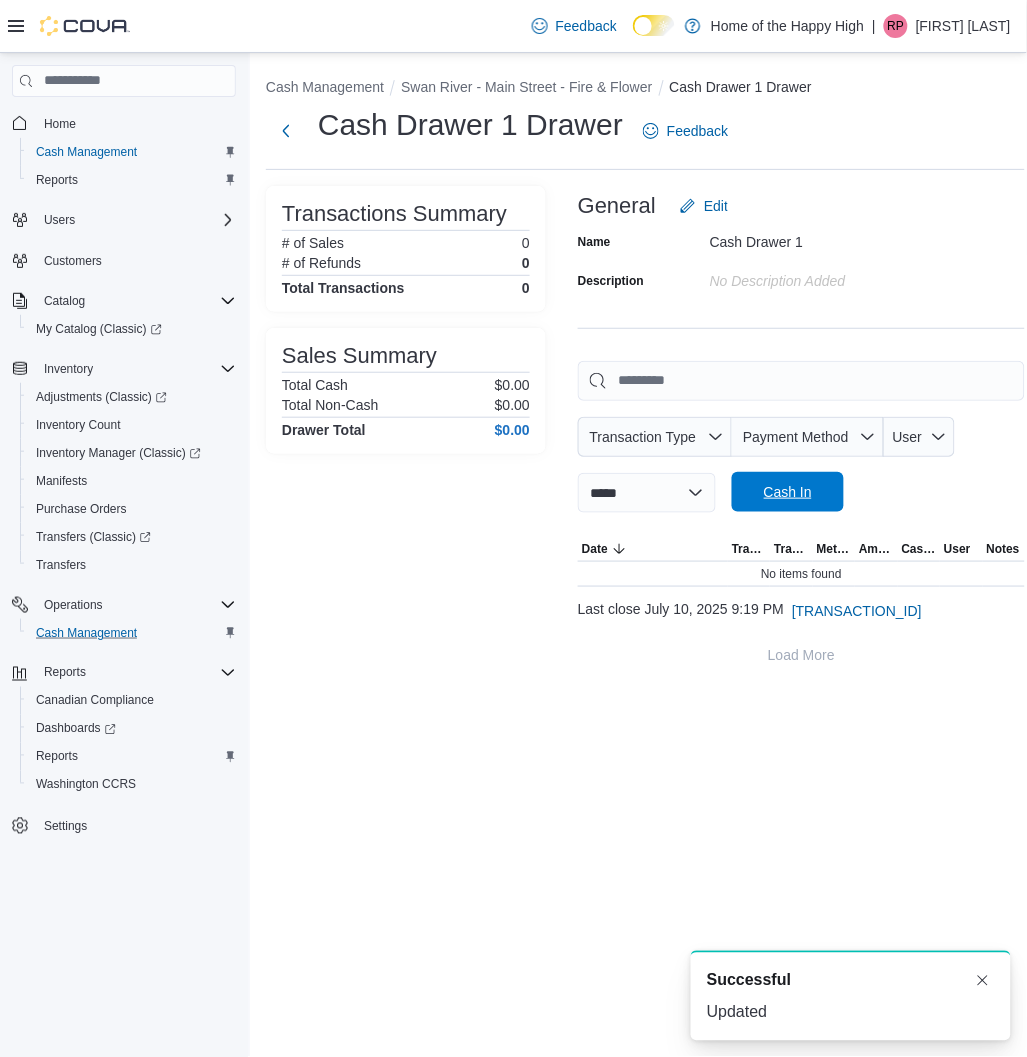 click on "Cash In" at bounding box center (788, 492) 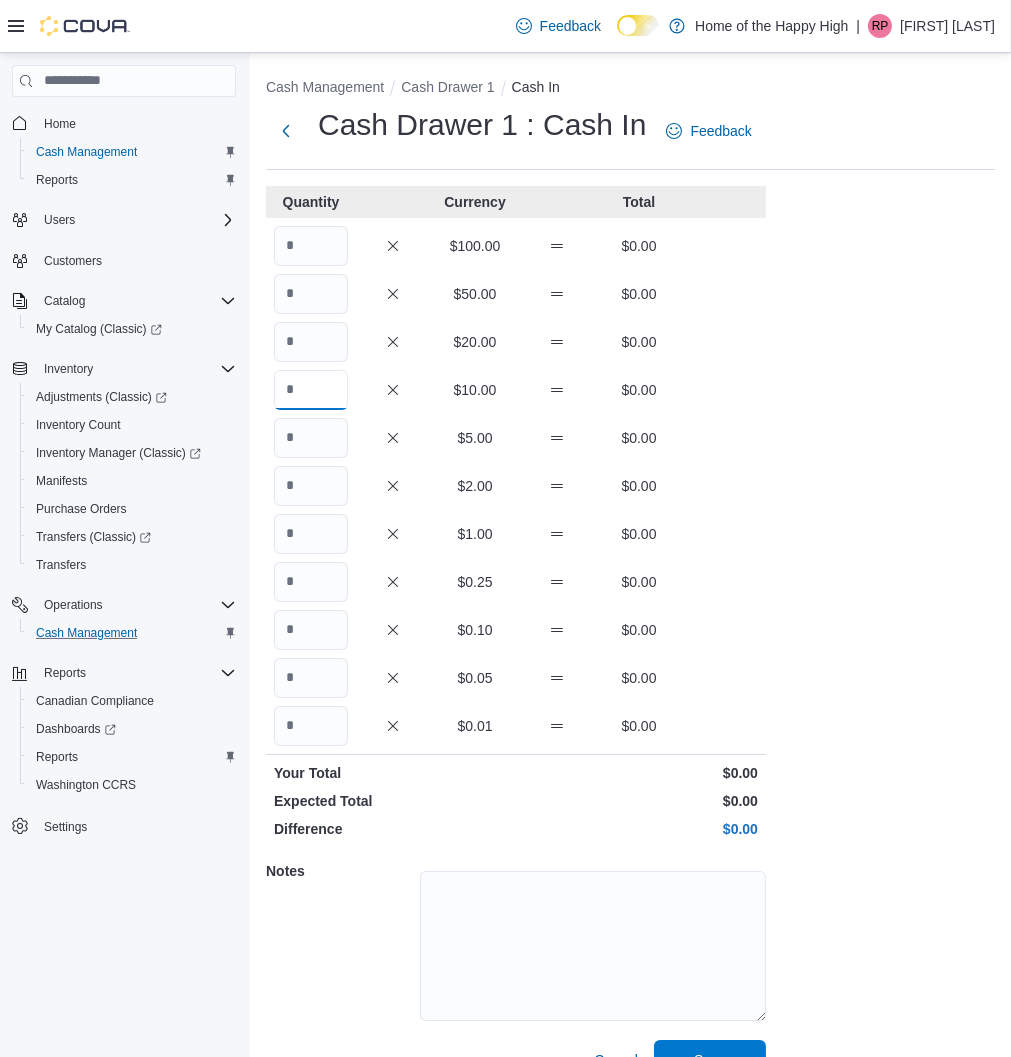 click at bounding box center (311, 390) 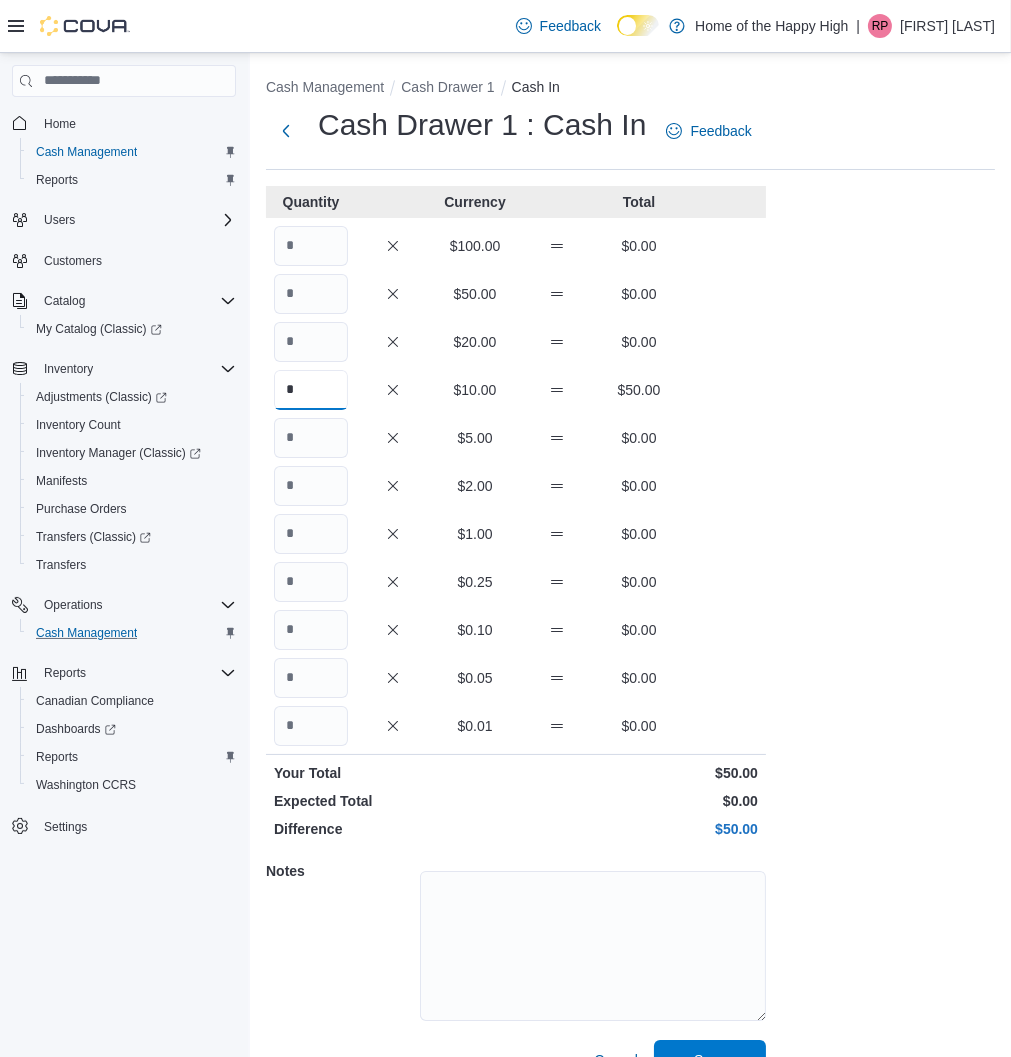 type on "*" 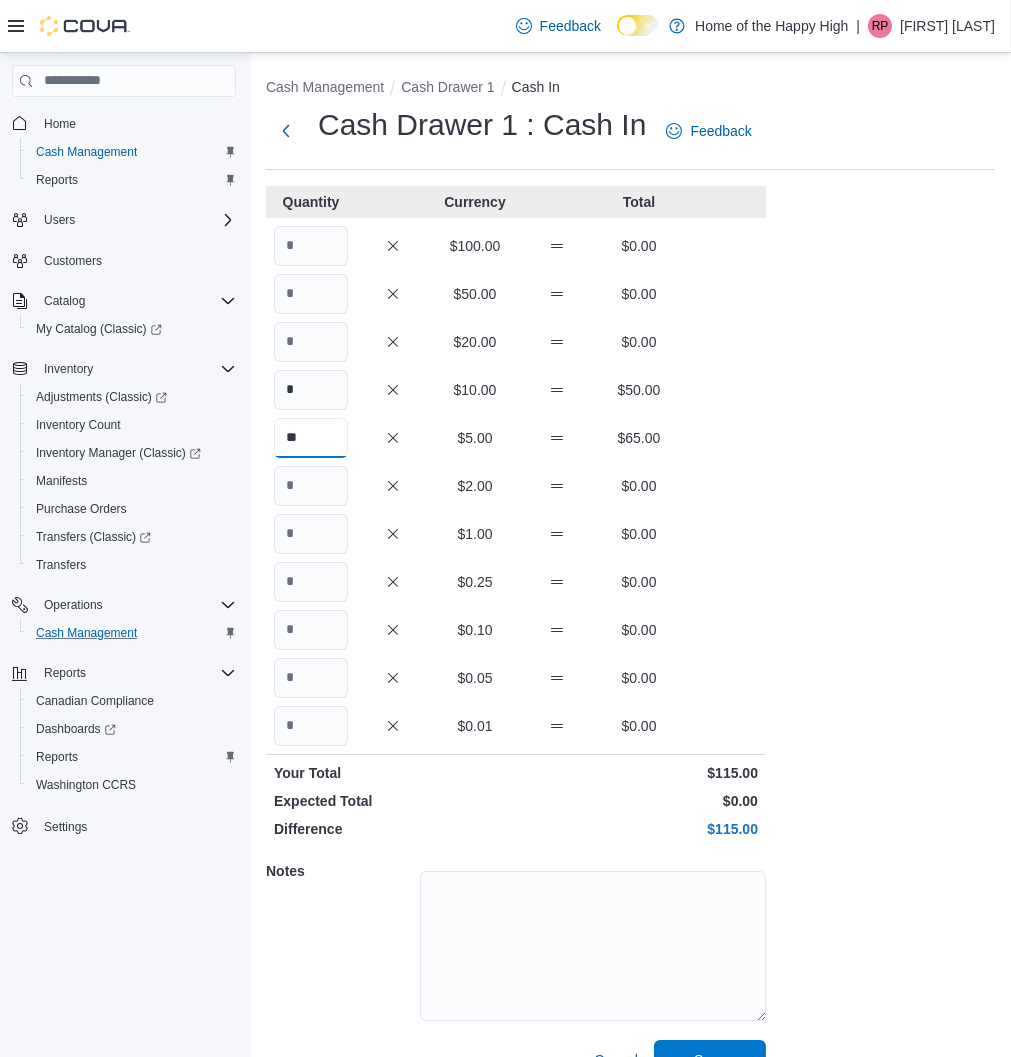 type on "**" 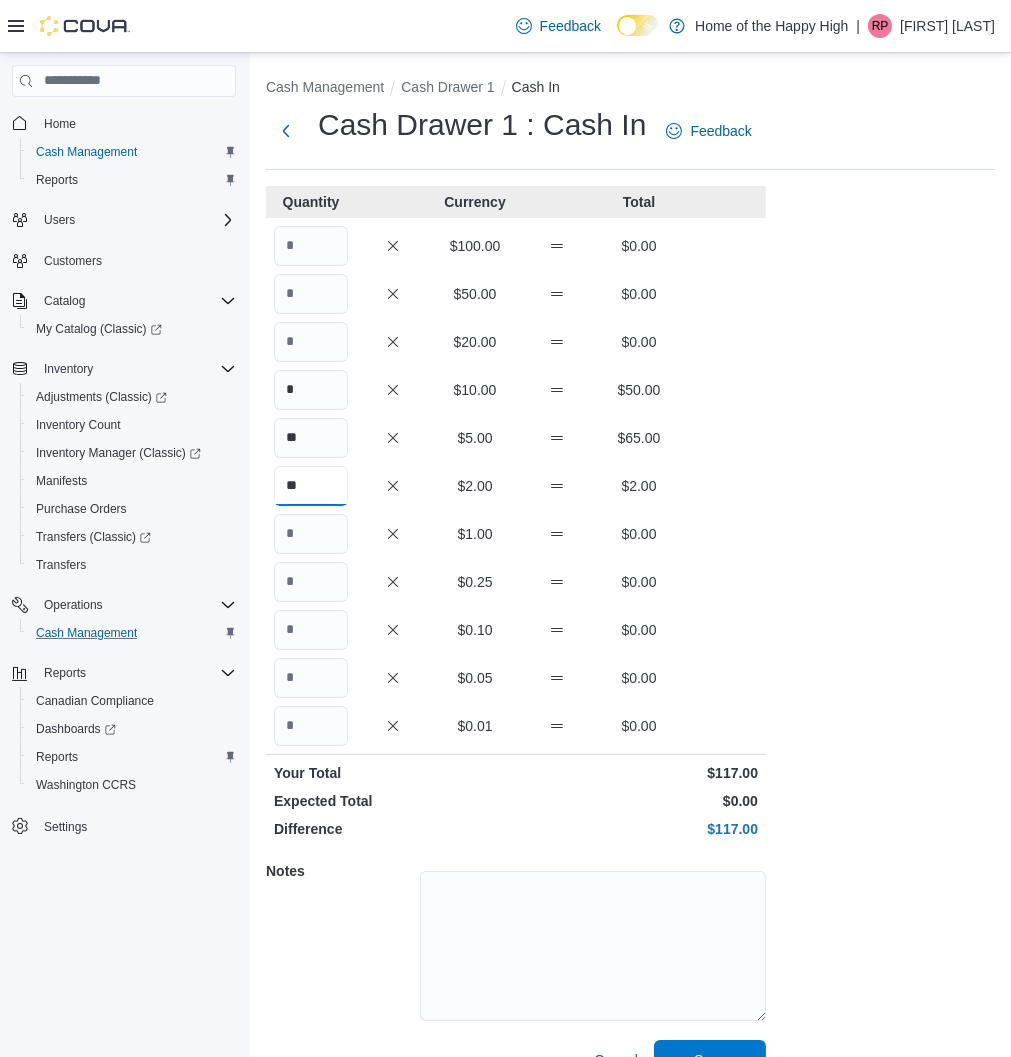 type on "**" 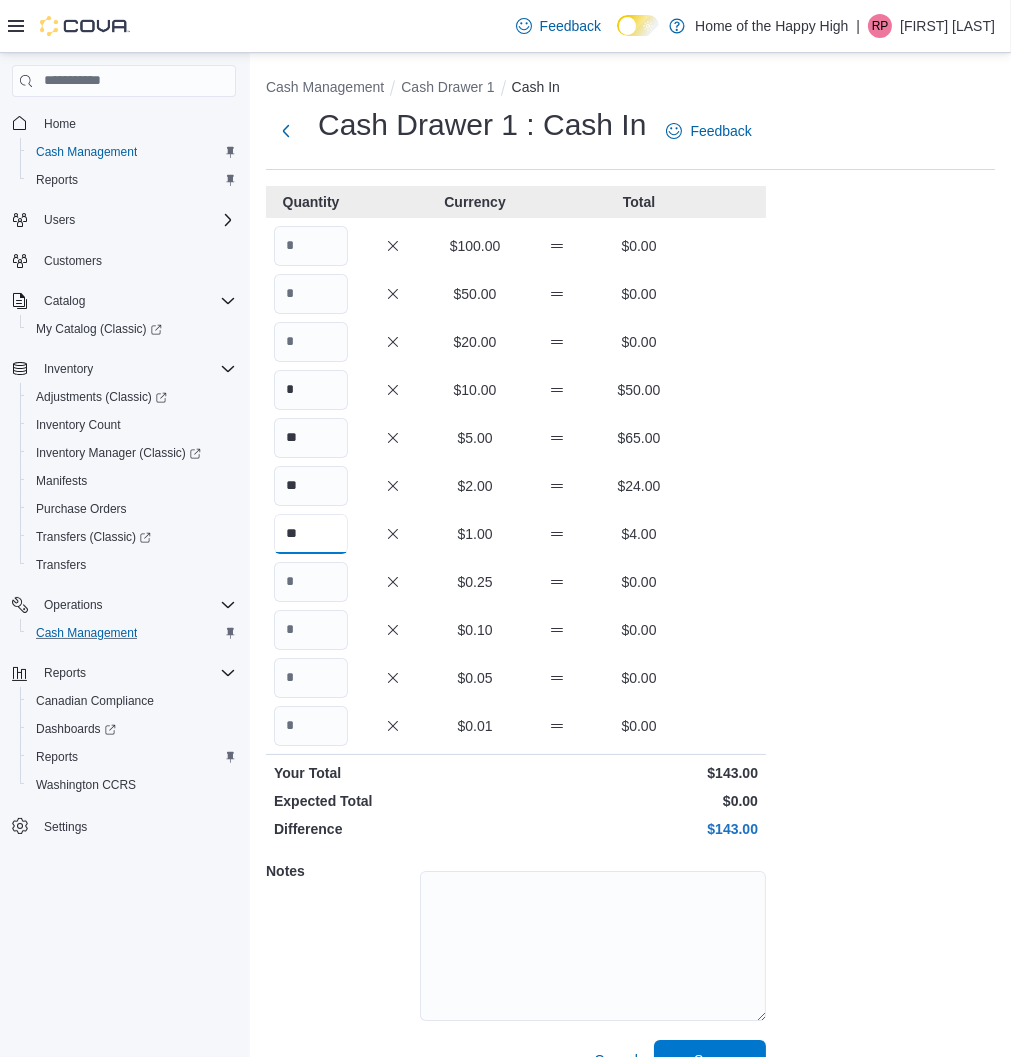 type on "**" 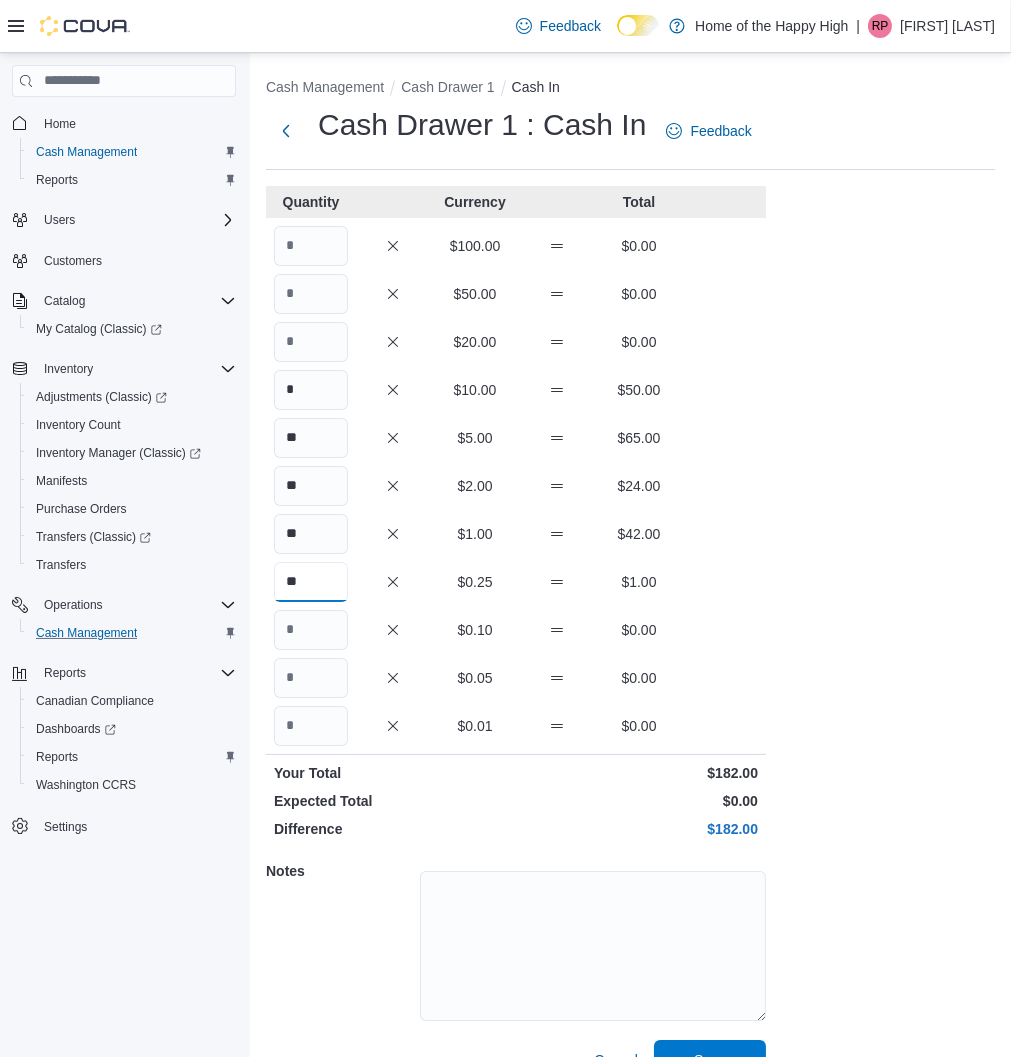 type on "**" 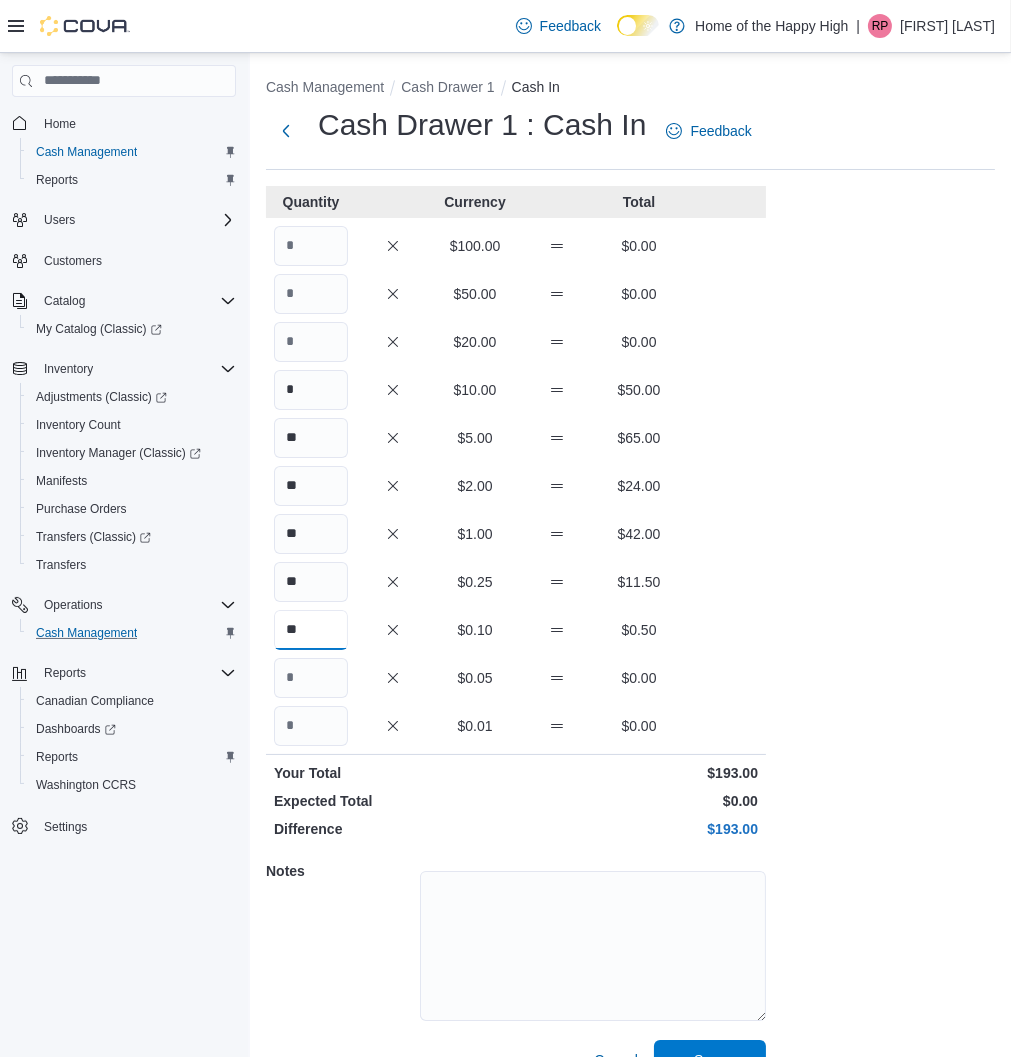 type on "**" 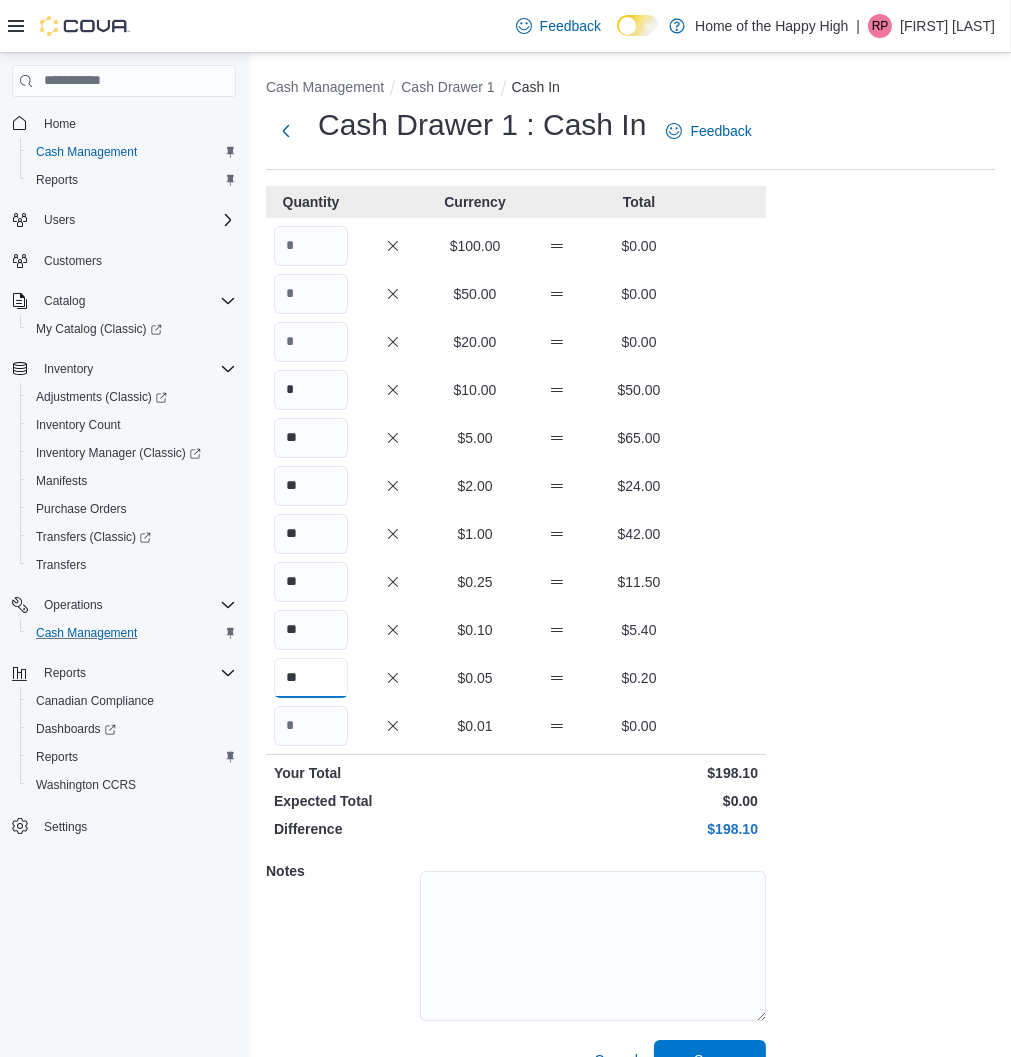 type on "**" 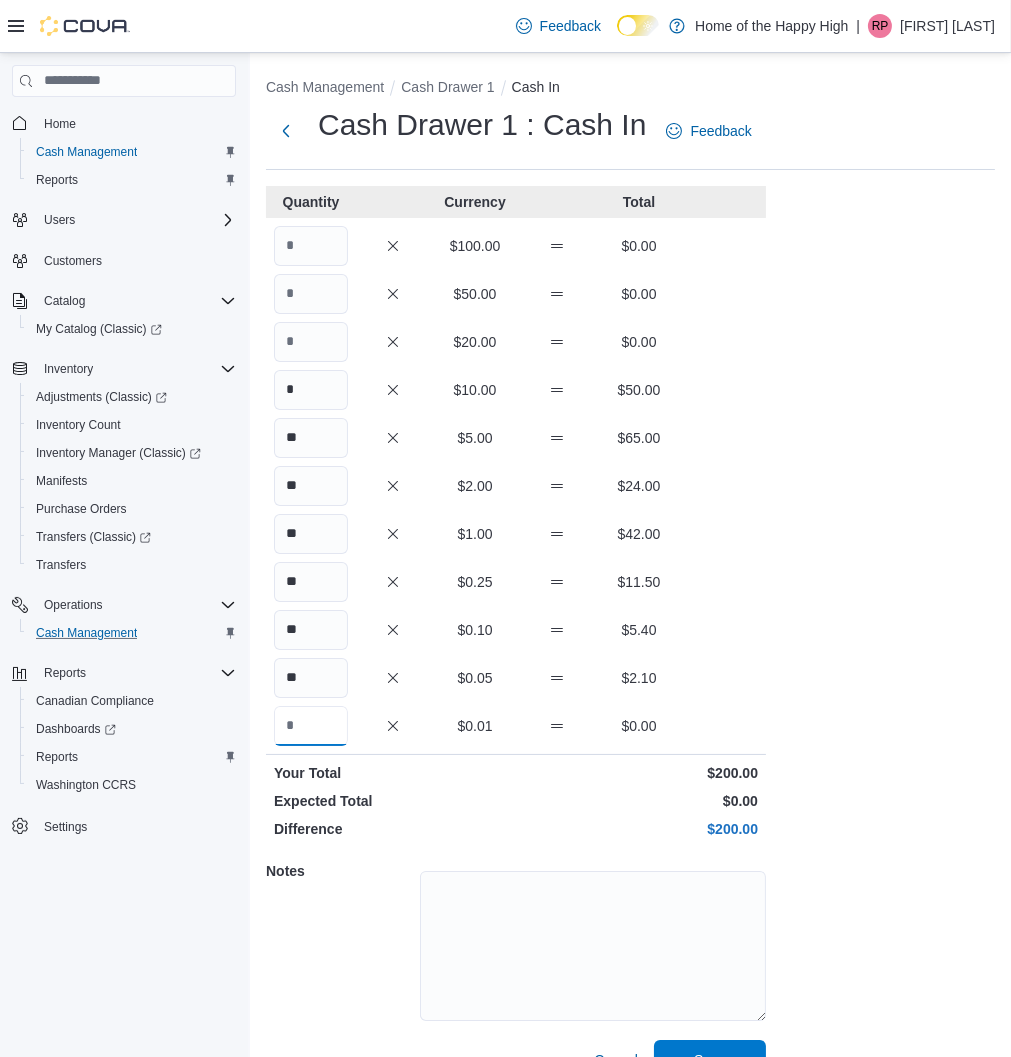 scroll, scrollTop: 38, scrollLeft: 0, axis: vertical 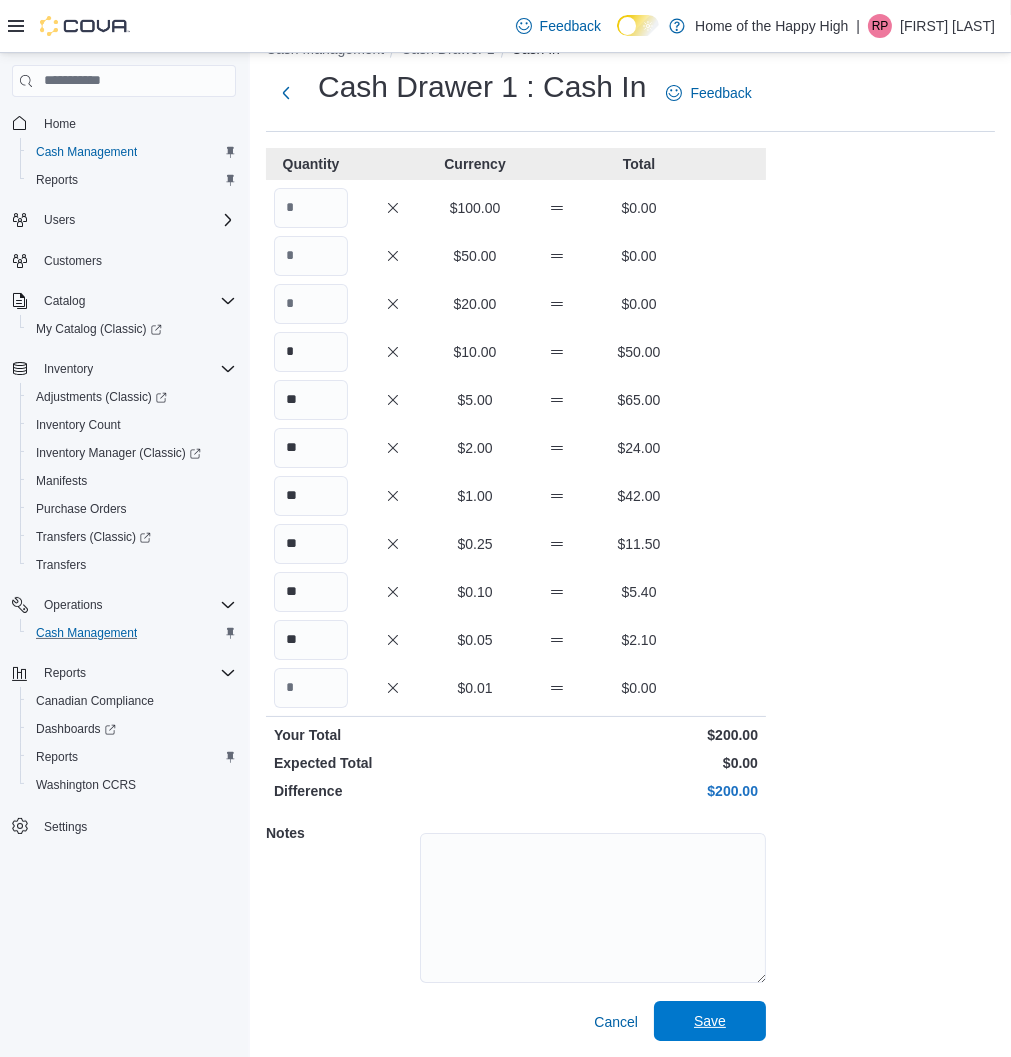 click on "Save" at bounding box center [710, 1021] 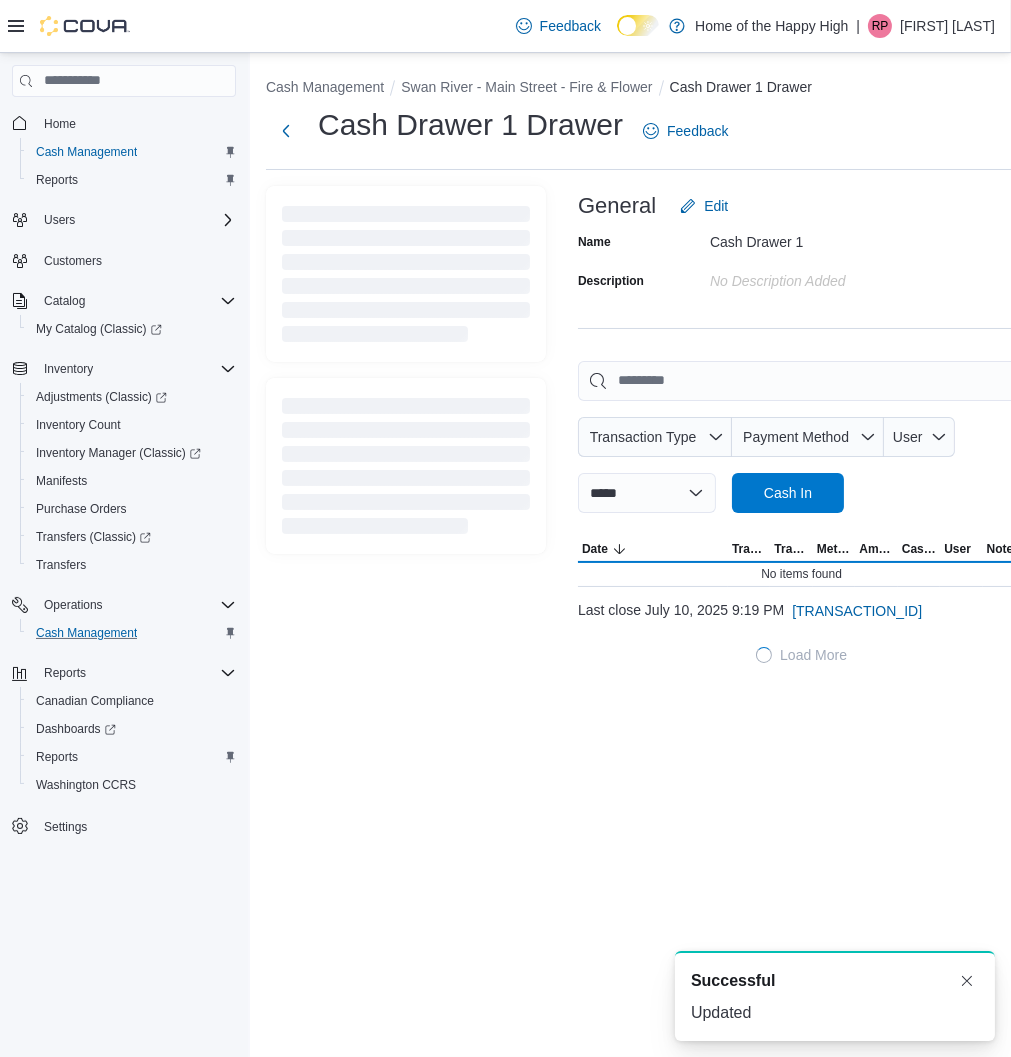 scroll, scrollTop: 0, scrollLeft: 0, axis: both 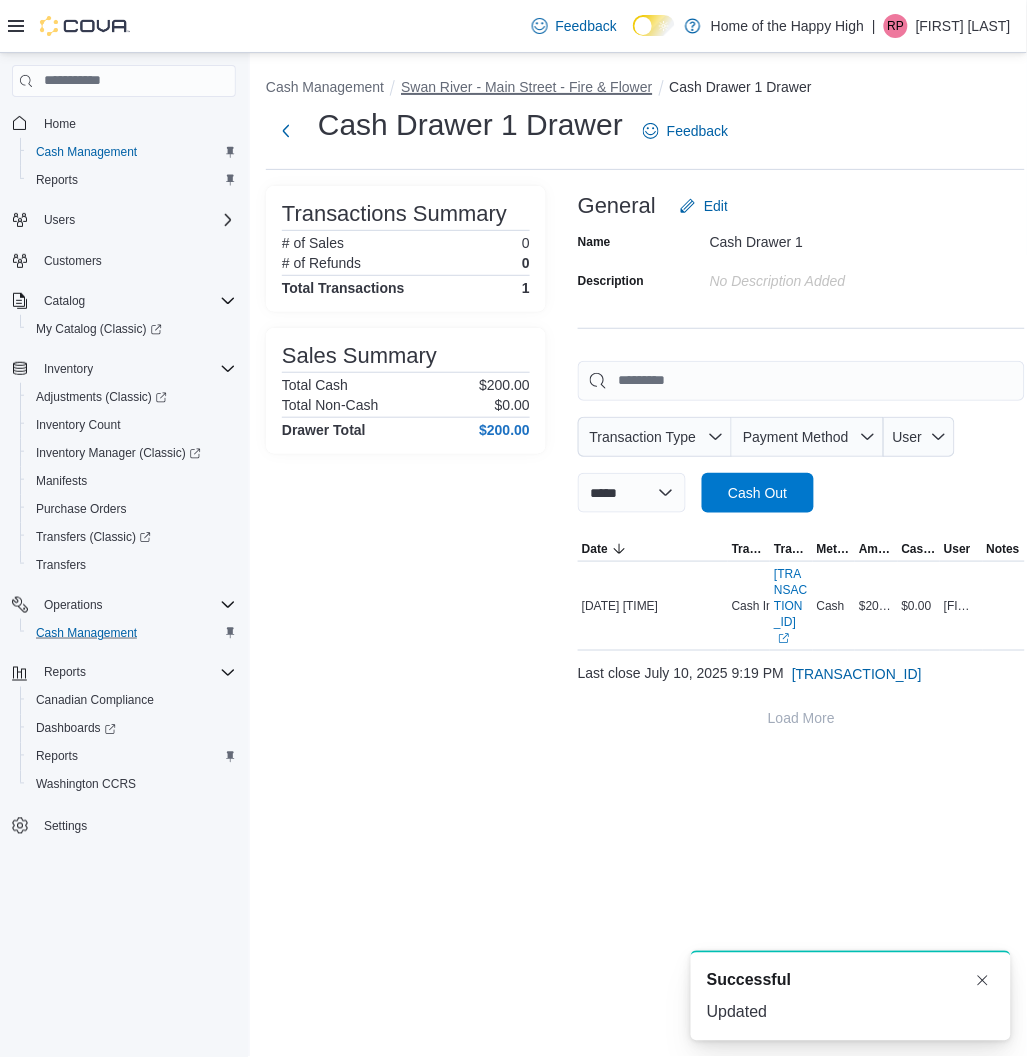 click on "Swan River - Main Street - Fire & Flower" at bounding box center (526, 87) 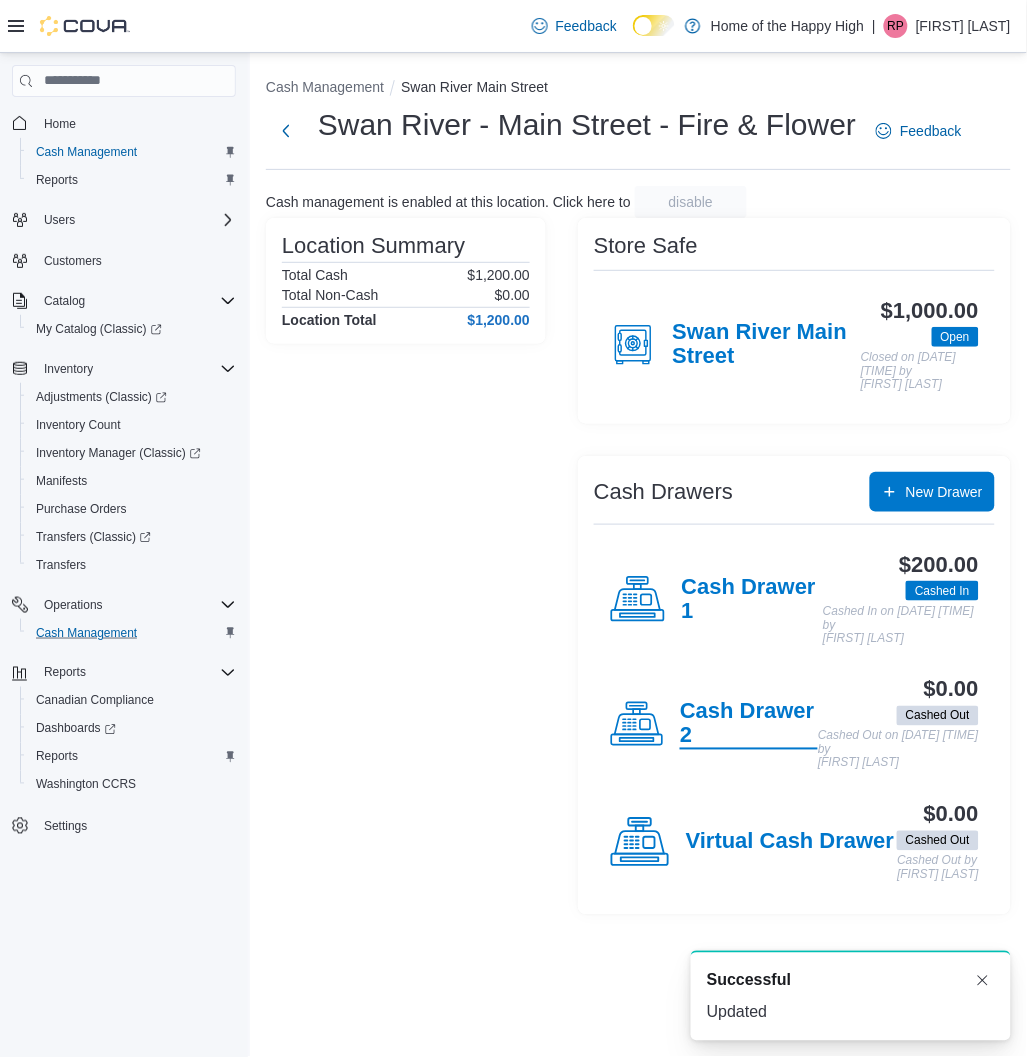 click on "Cash Drawer 2" at bounding box center (749, 725) 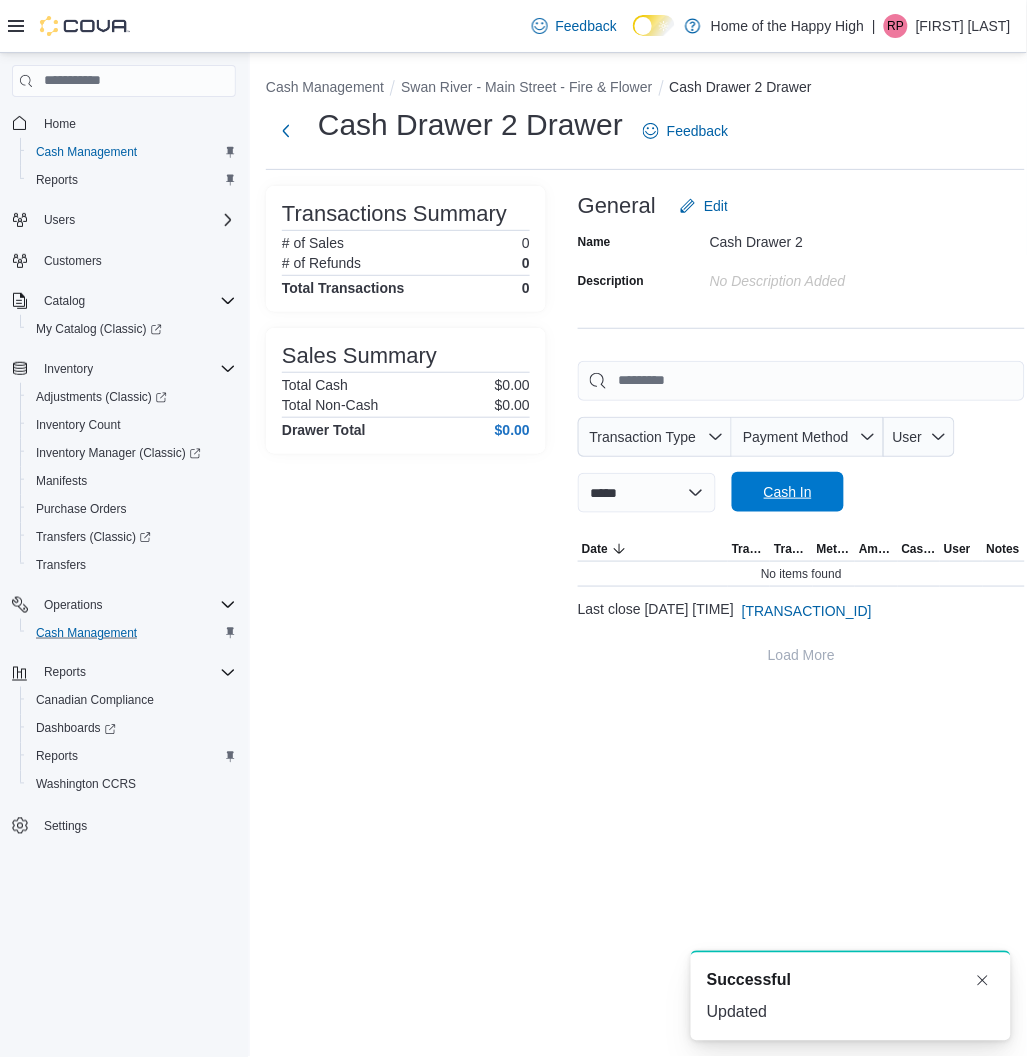 click on "Cash In" at bounding box center [788, 492] 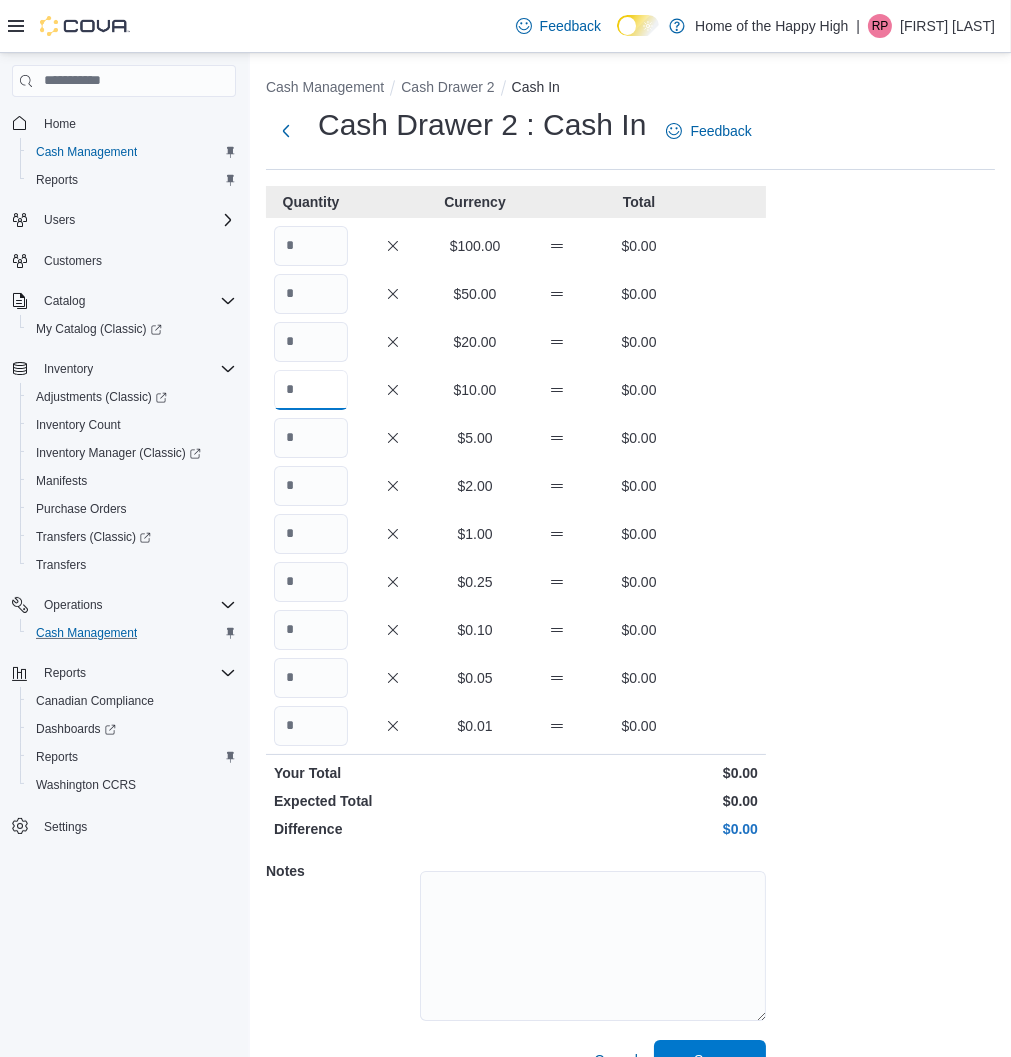 click at bounding box center [311, 390] 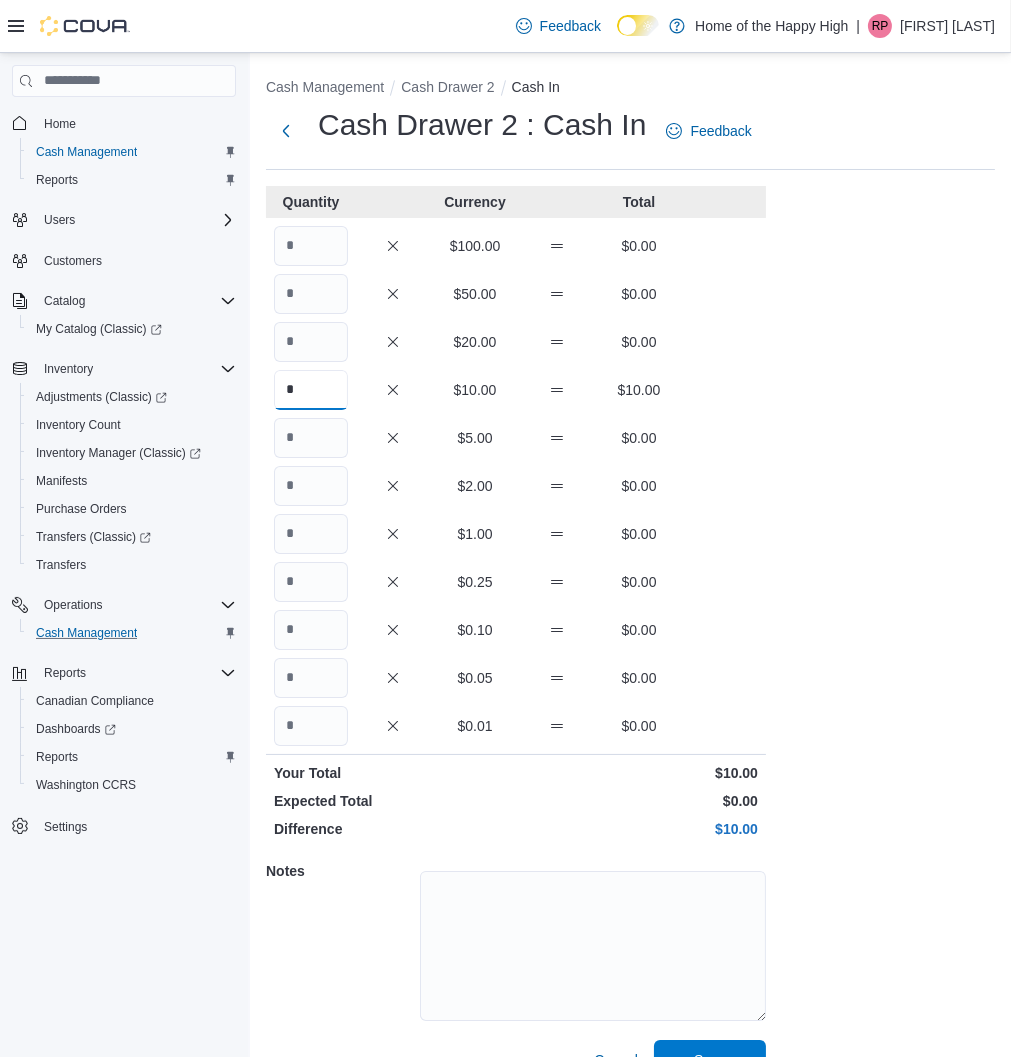 type on "*" 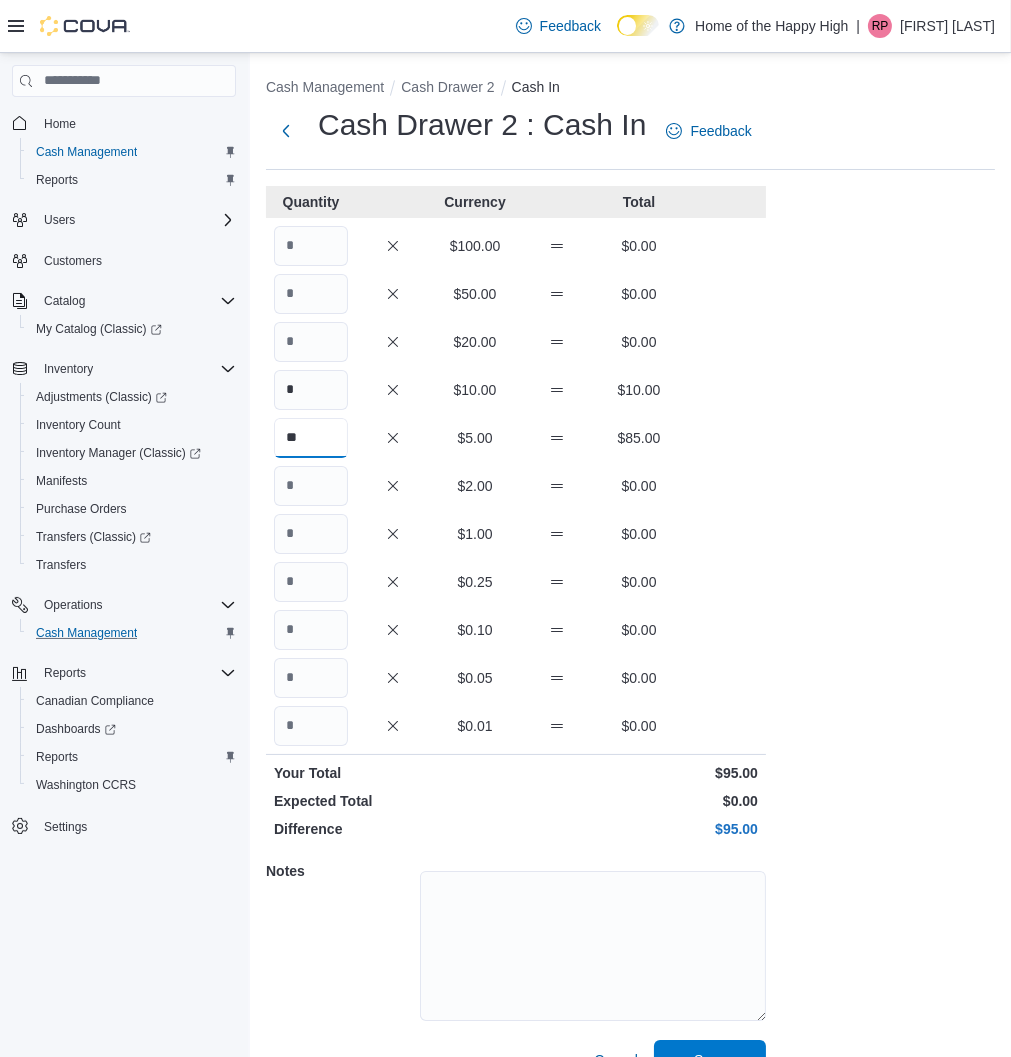 type on "**" 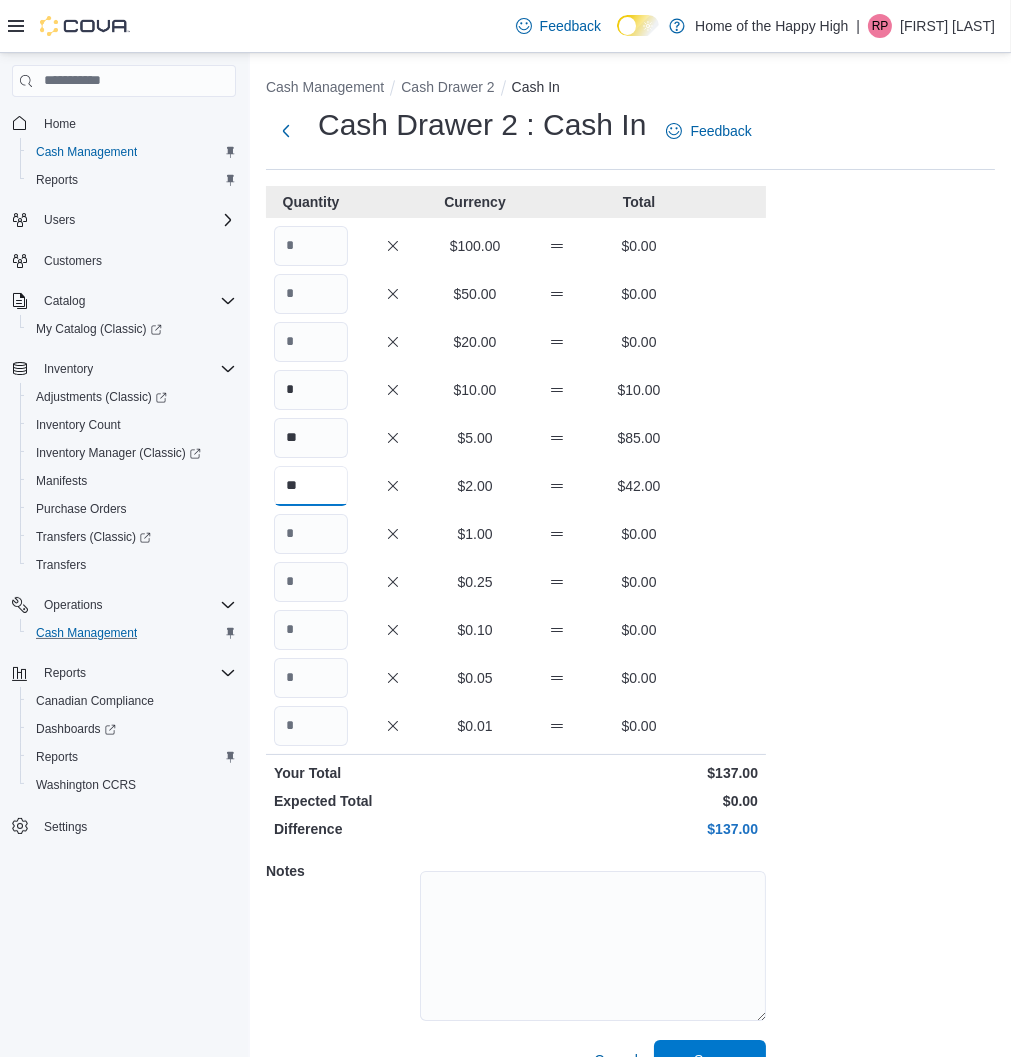 type on "**" 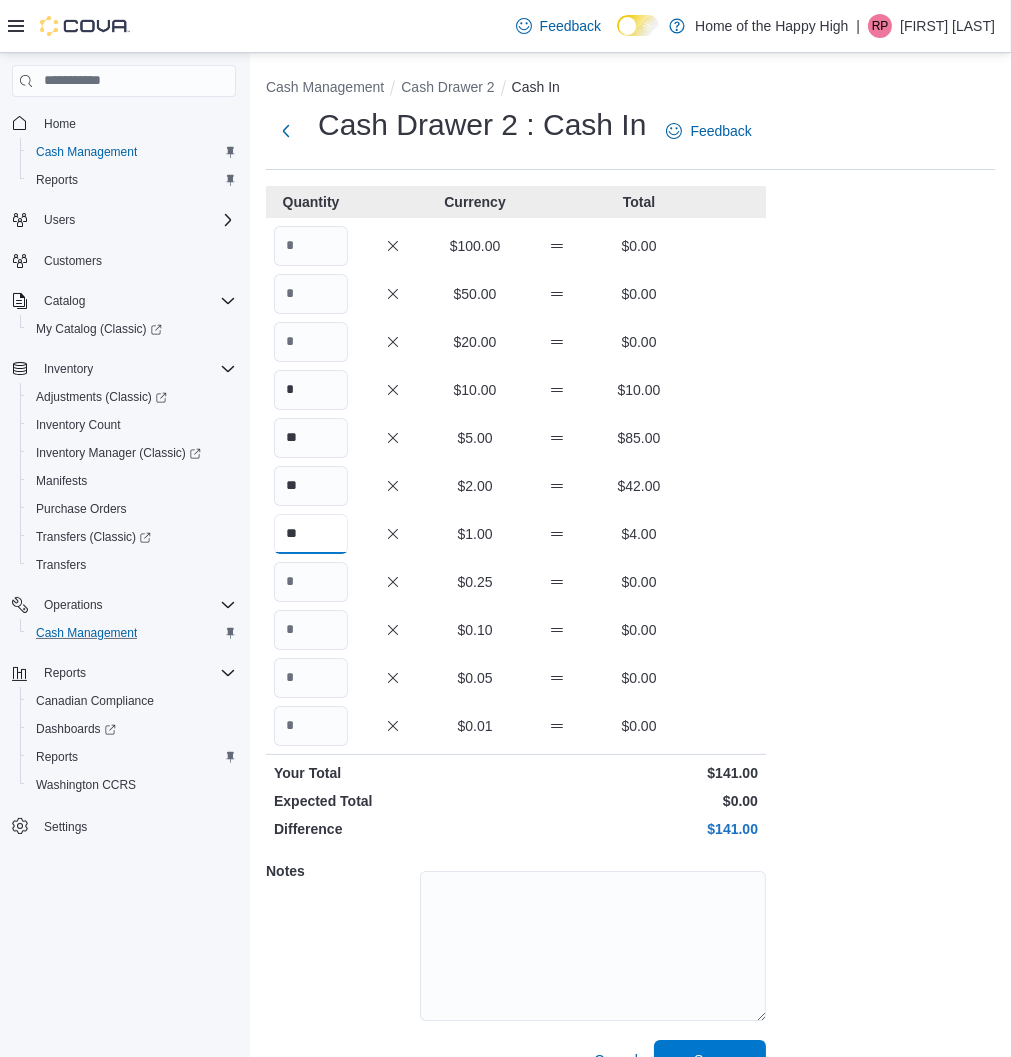 type on "**" 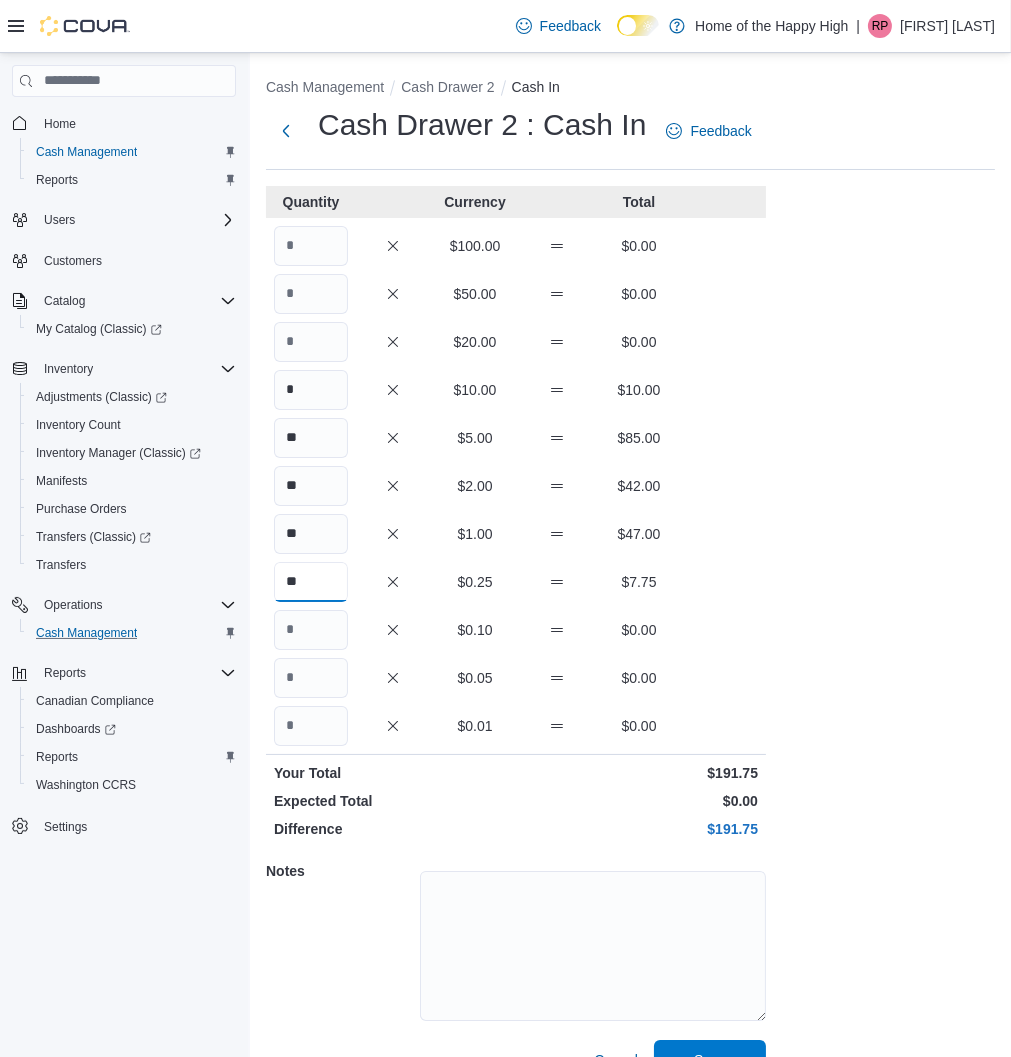 type on "**" 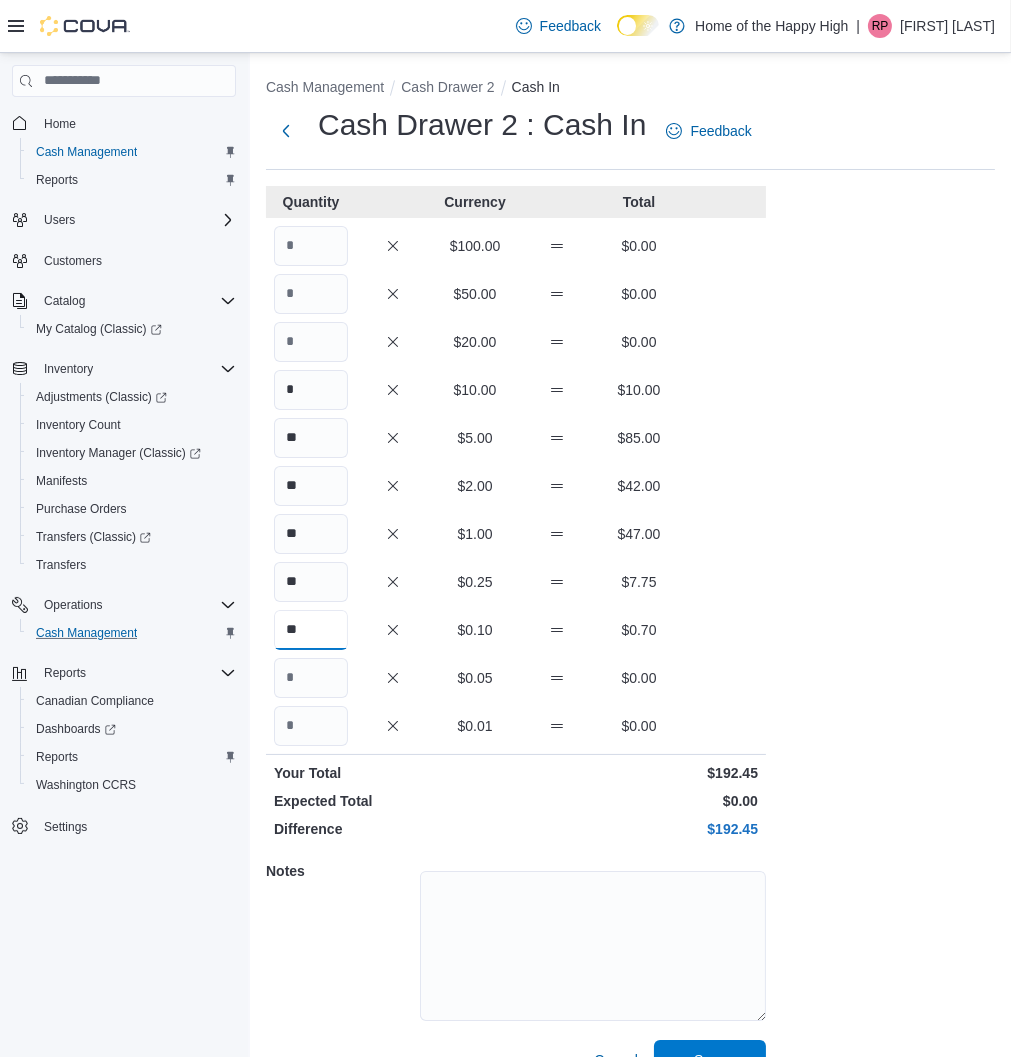 type on "**" 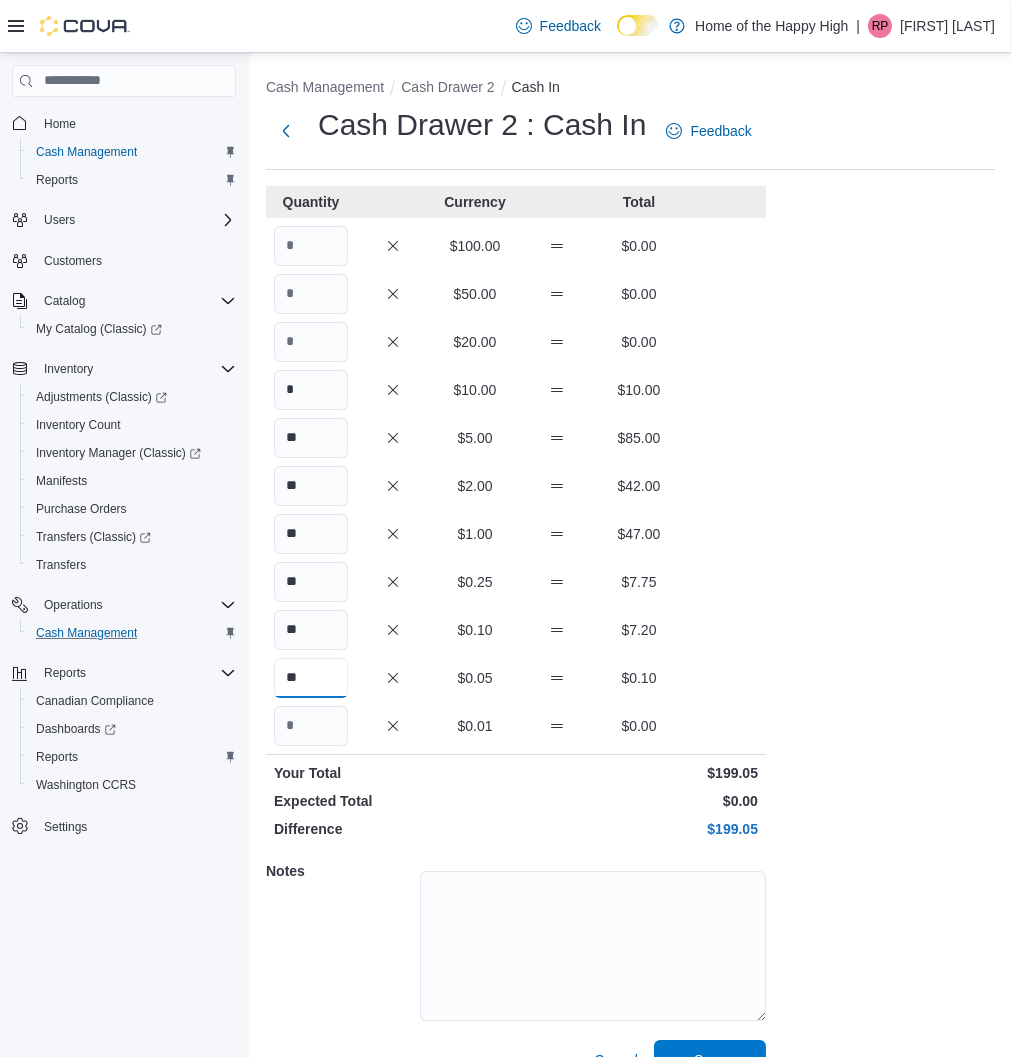 type on "**" 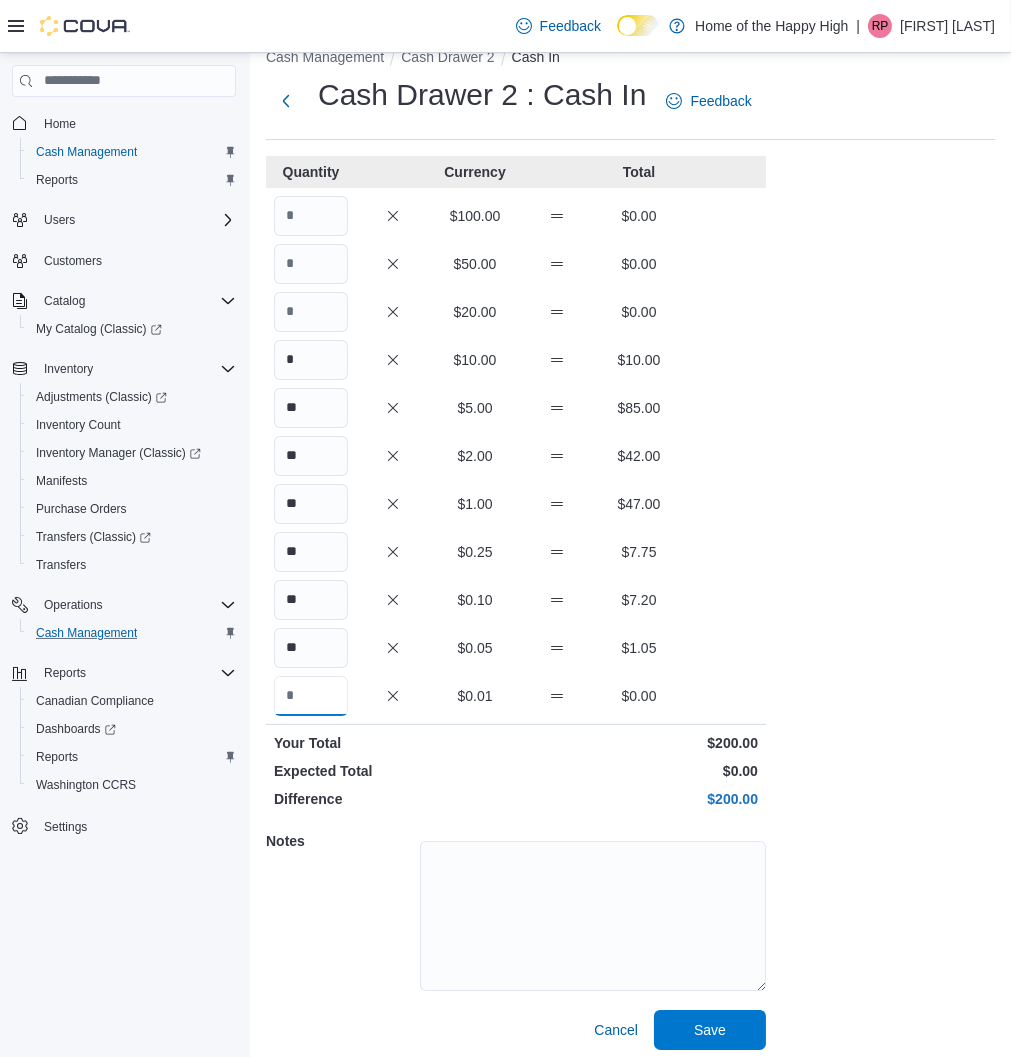 scroll, scrollTop: 38, scrollLeft: 0, axis: vertical 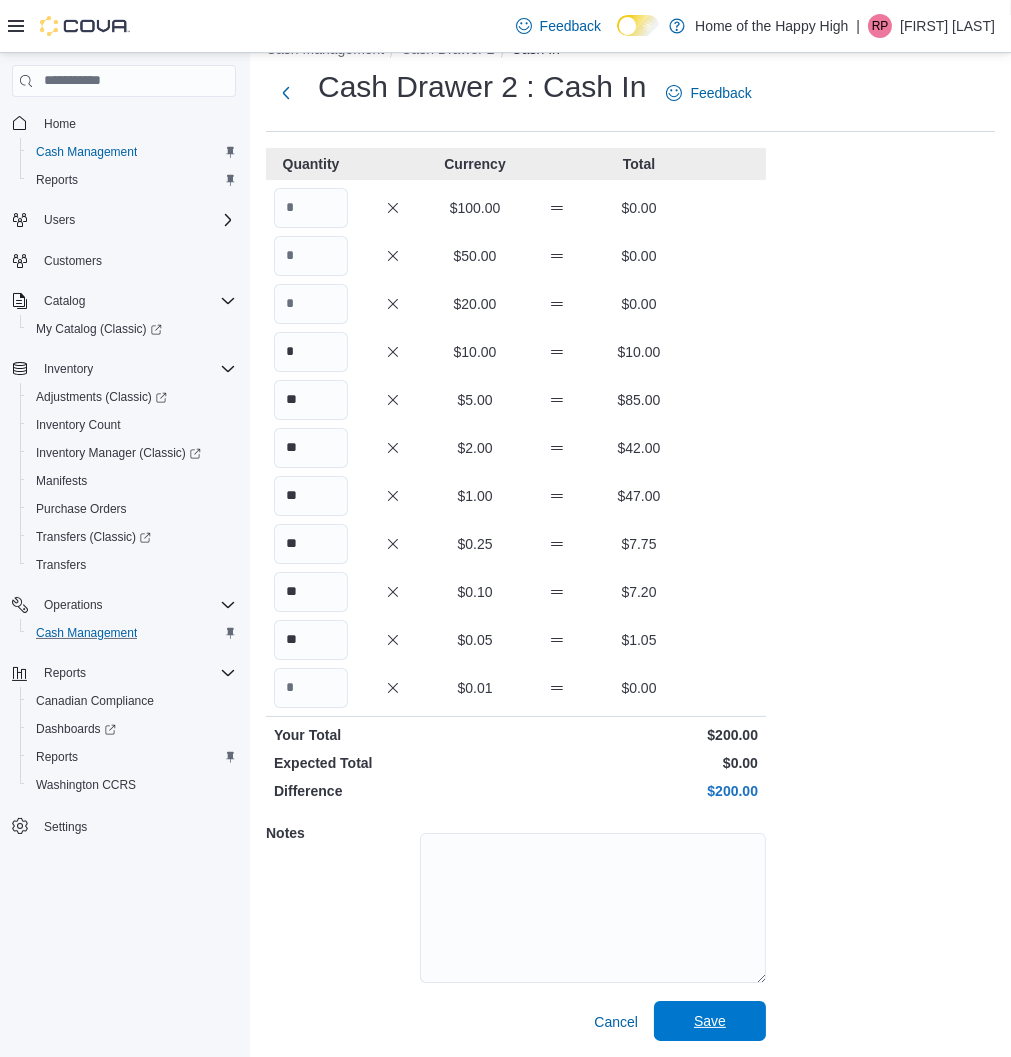 click on "Save" at bounding box center [710, 1021] 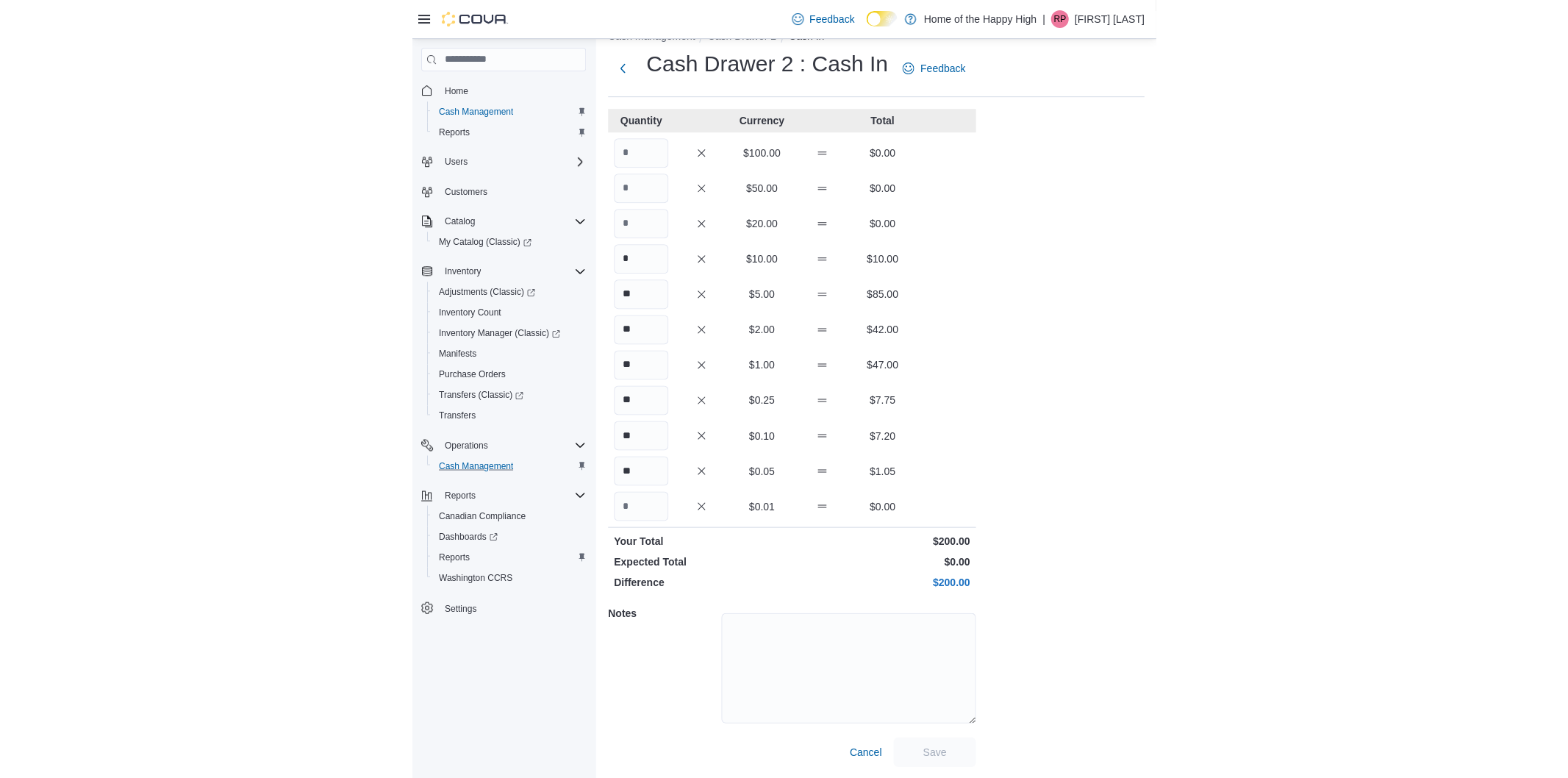 scroll, scrollTop: 0, scrollLeft: 0, axis: both 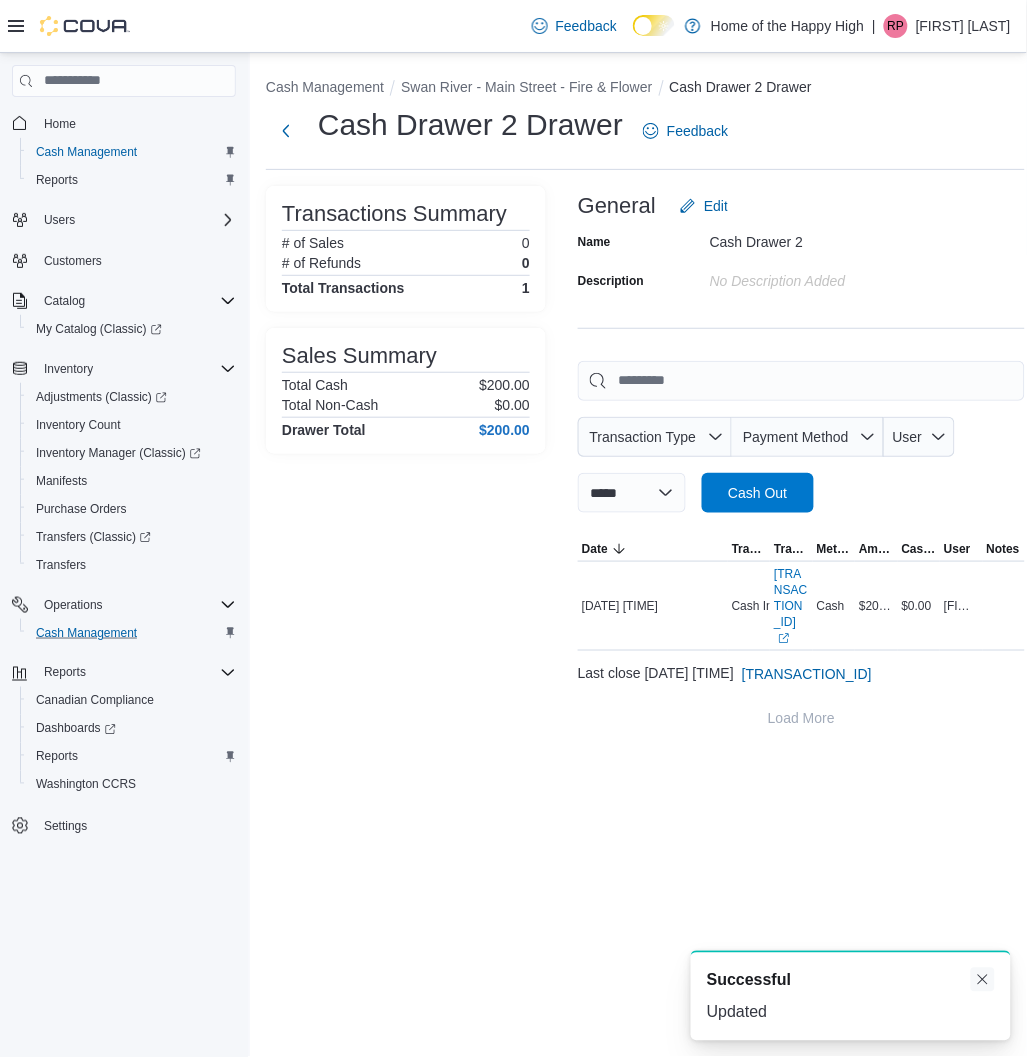 click at bounding box center (983, 980) 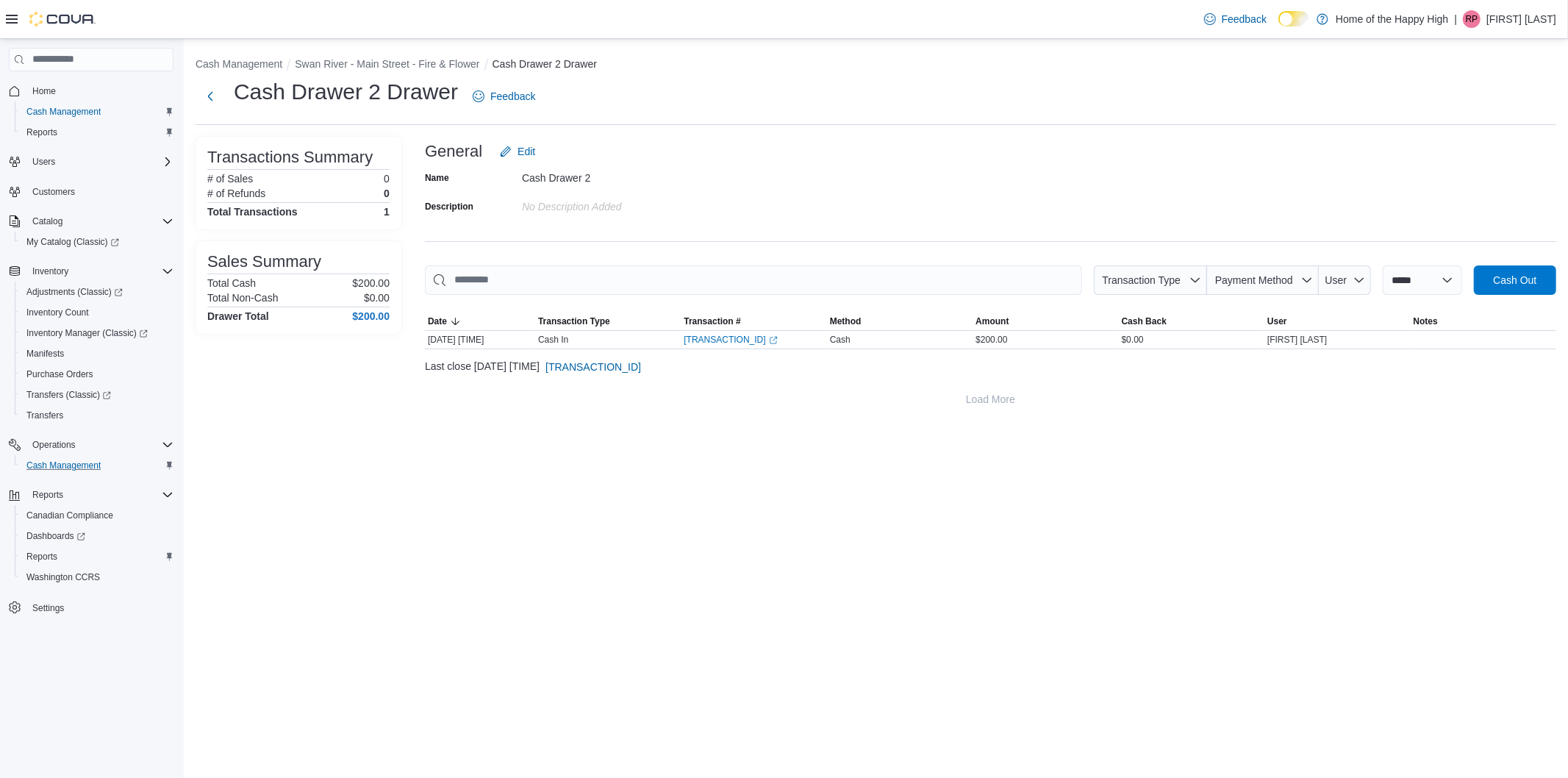click on "**********" at bounding box center [876, 232] 